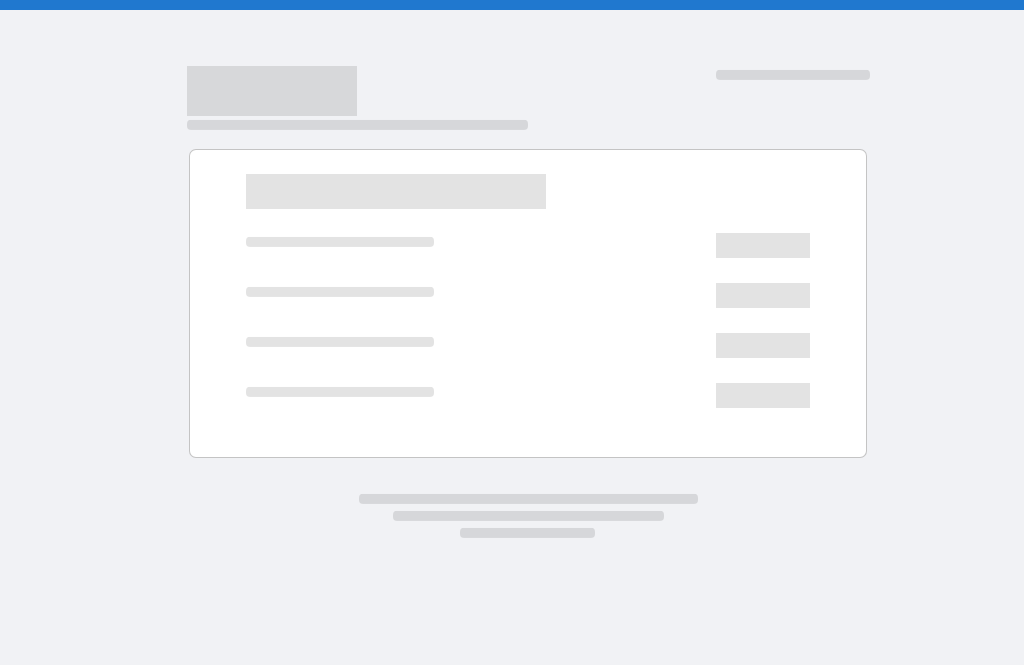scroll, scrollTop: 0, scrollLeft: 0, axis: both 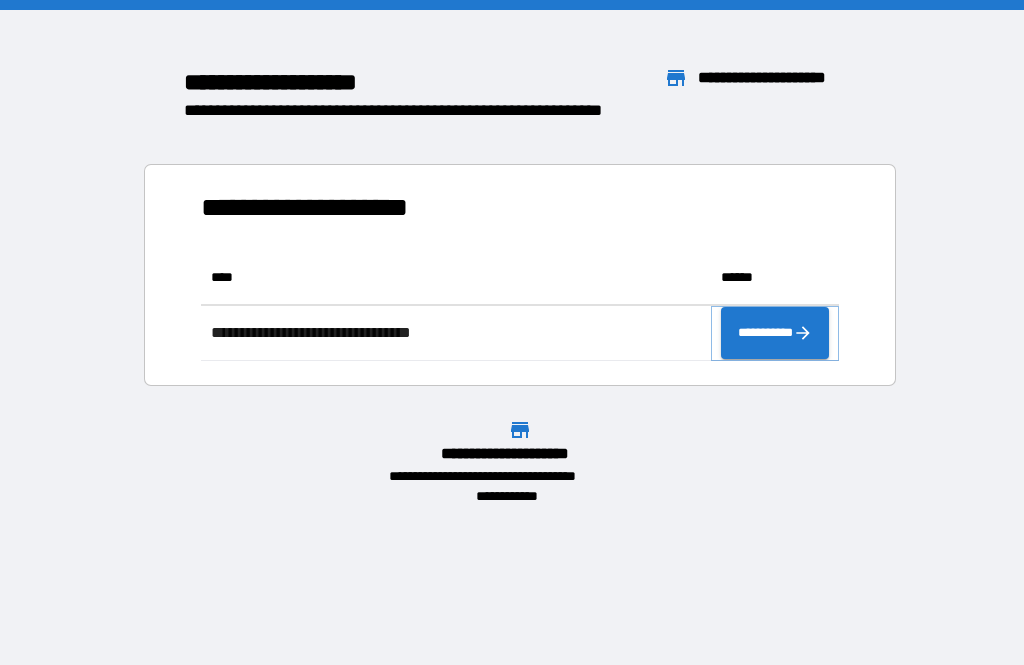 click 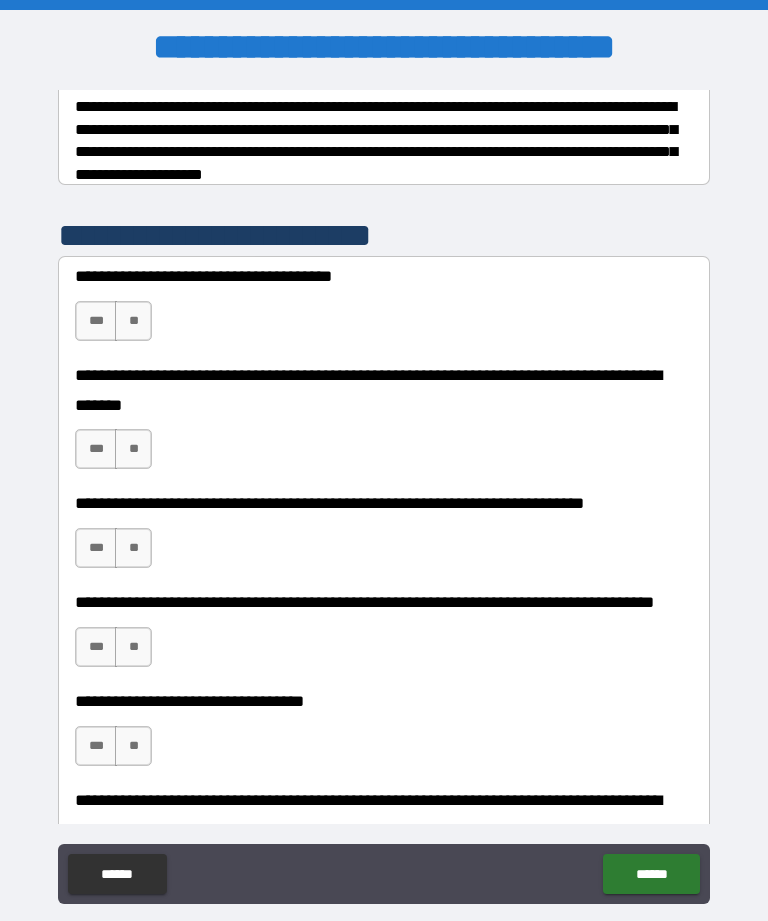 scroll, scrollTop: 326, scrollLeft: 0, axis: vertical 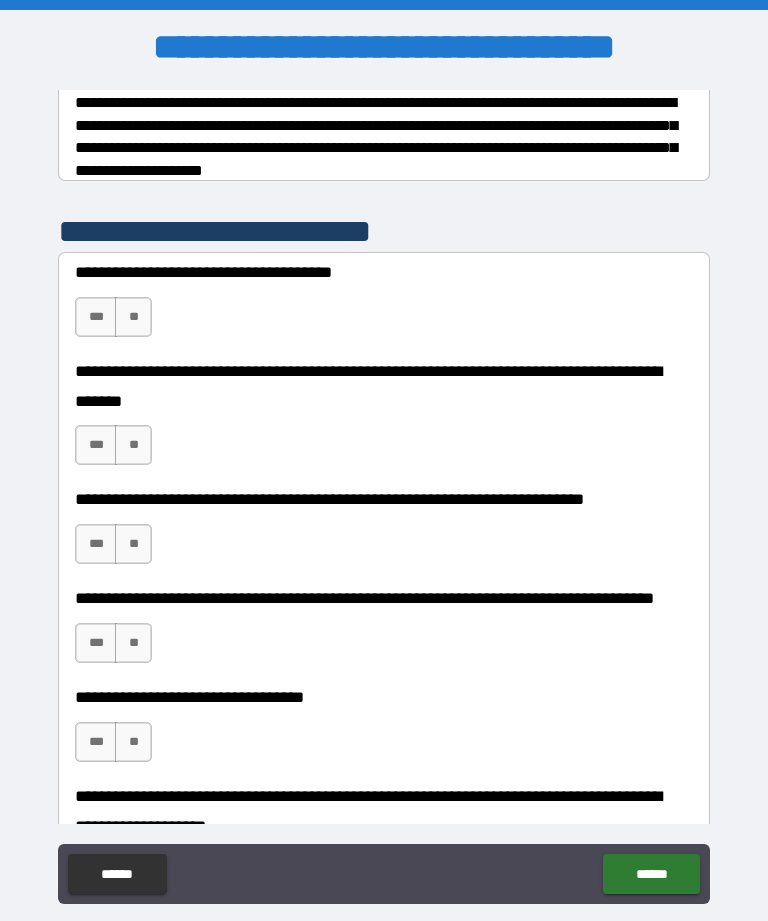 click on "**" at bounding box center (133, 317) 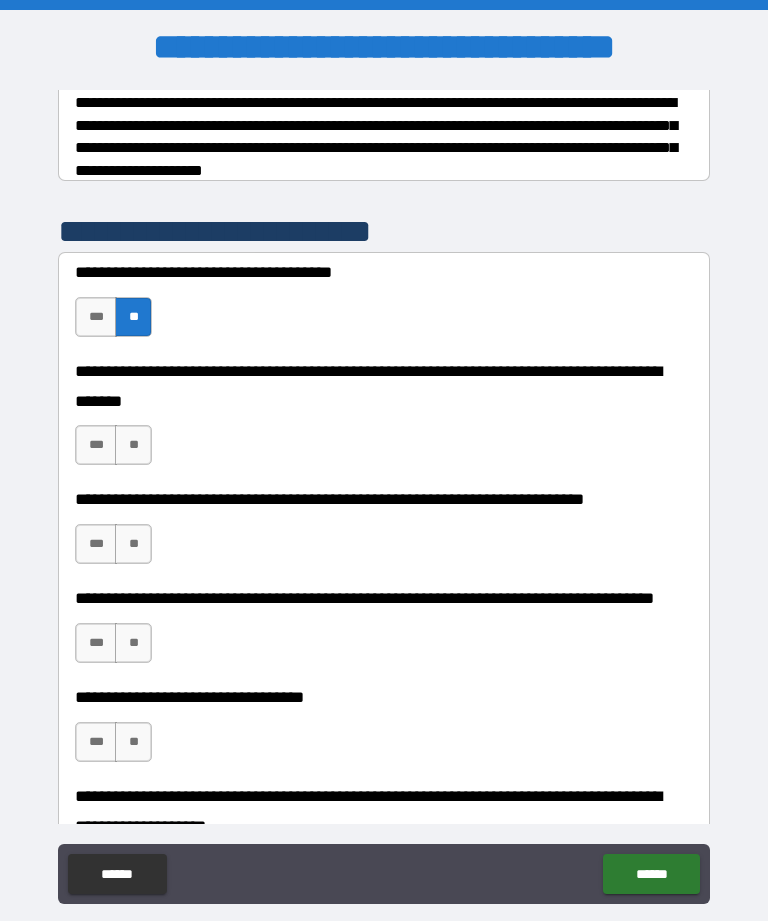 click on "**" at bounding box center [133, 445] 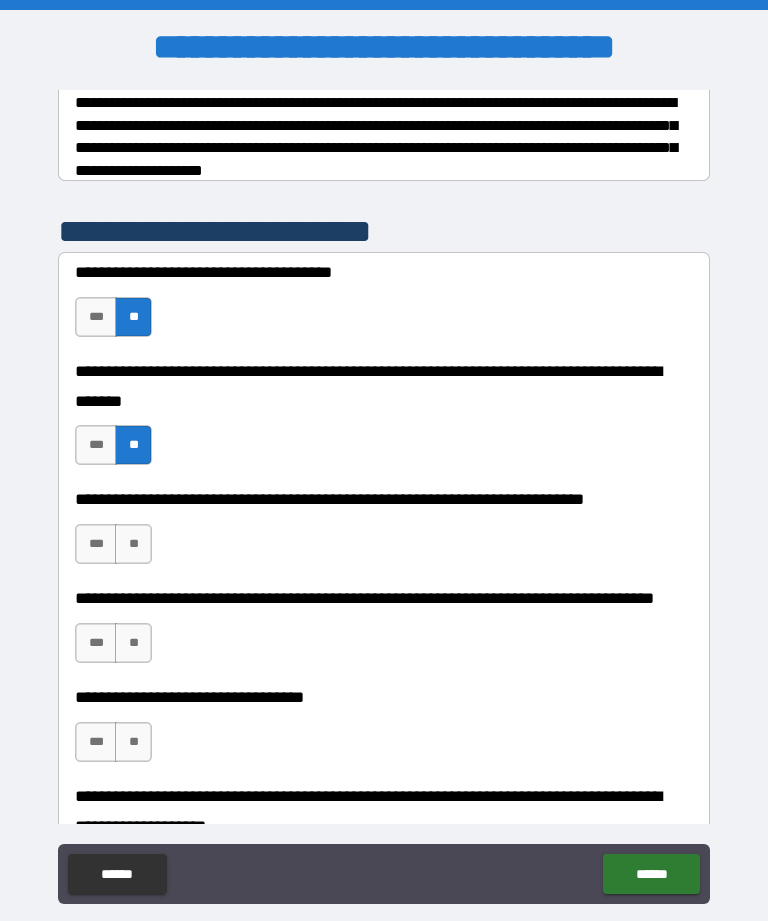 click on "**" at bounding box center (133, 544) 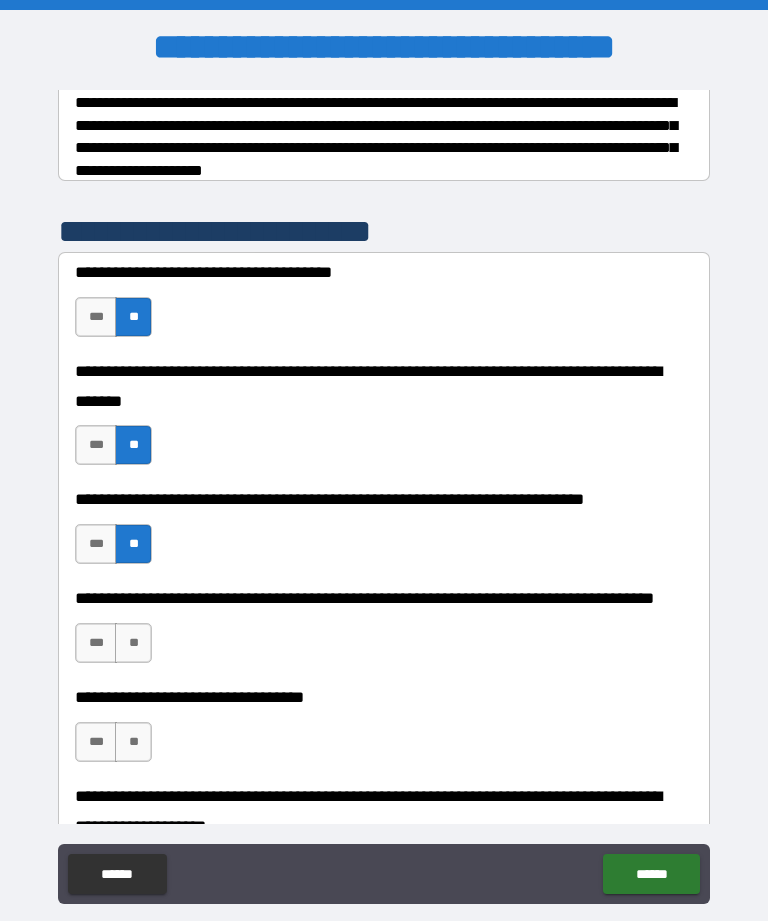 click on "**" at bounding box center [133, 643] 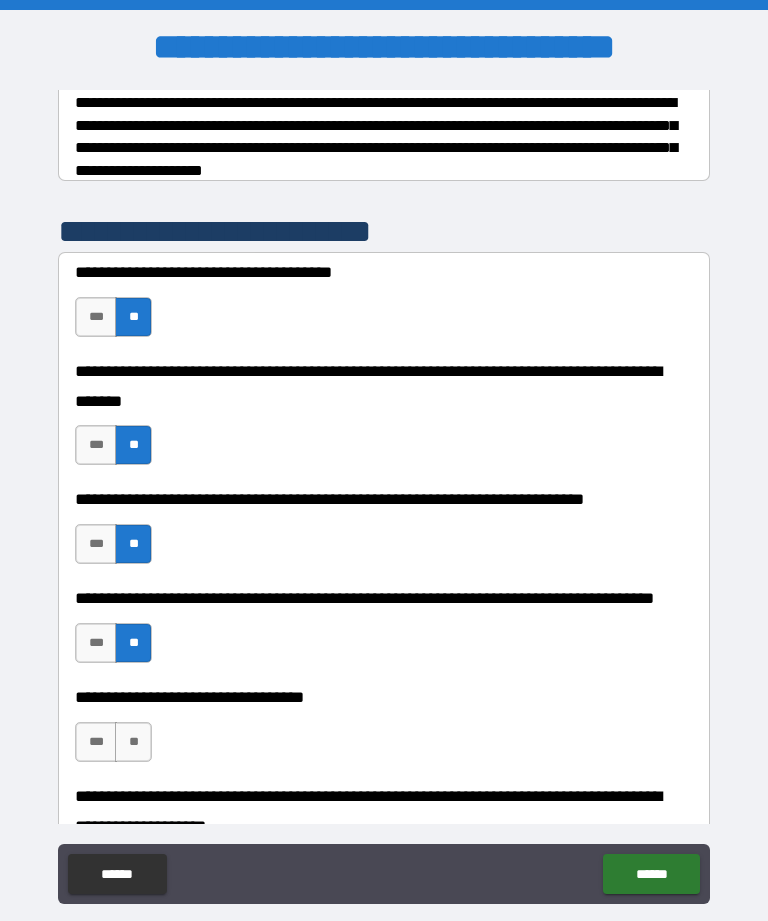 click on "**" at bounding box center [133, 742] 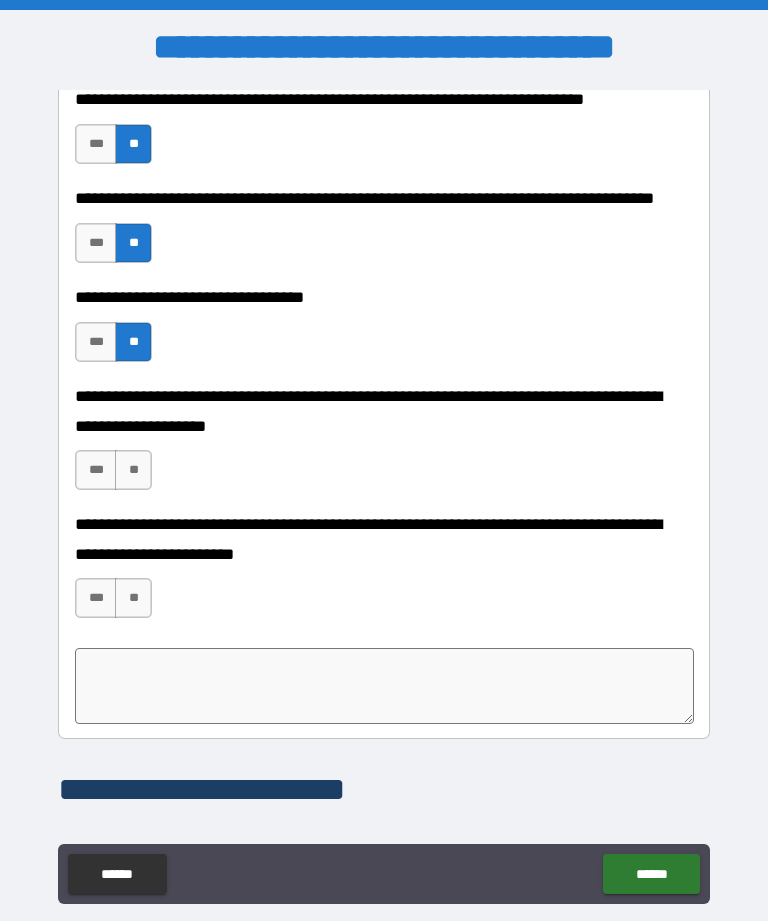 scroll, scrollTop: 733, scrollLeft: 0, axis: vertical 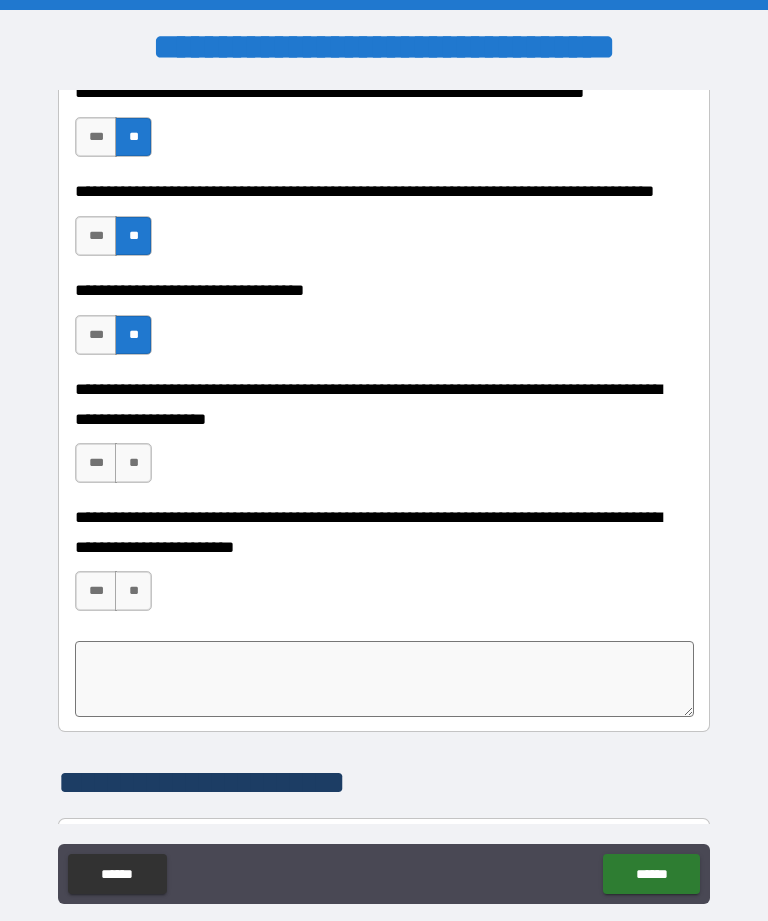 click on "**" at bounding box center [133, 463] 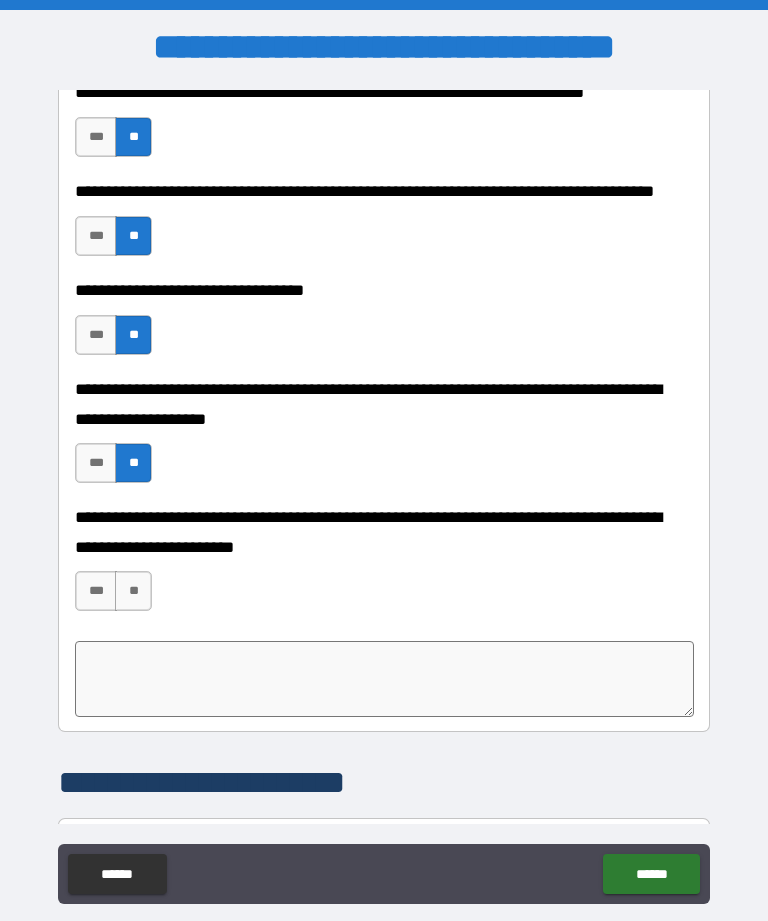 click on "***" at bounding box center [96, 591] 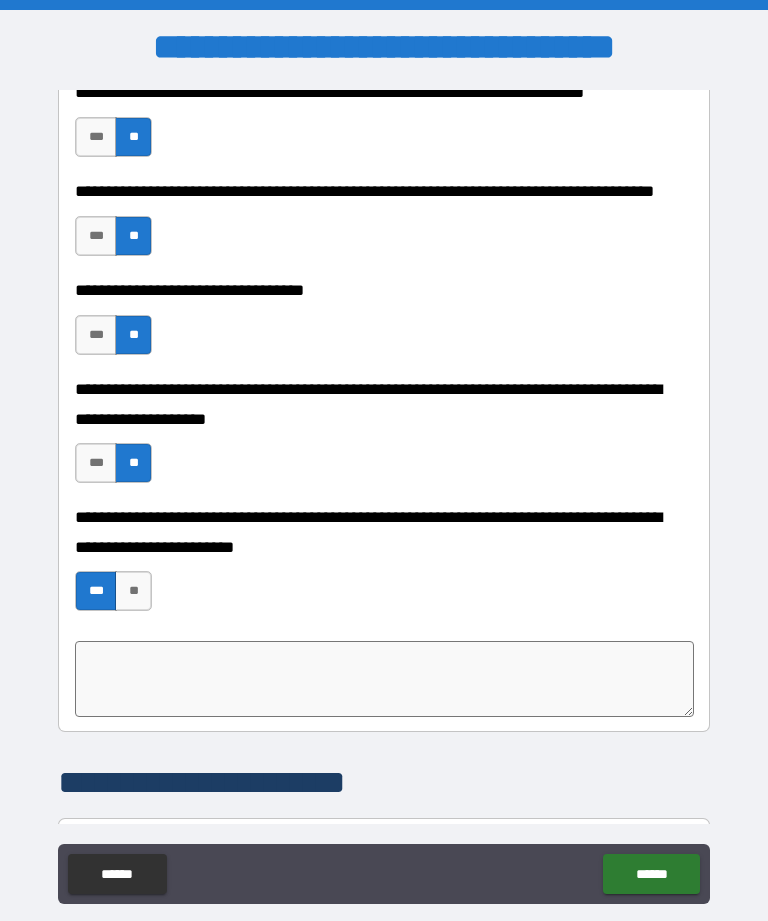 click at bounding box center [384, 679] 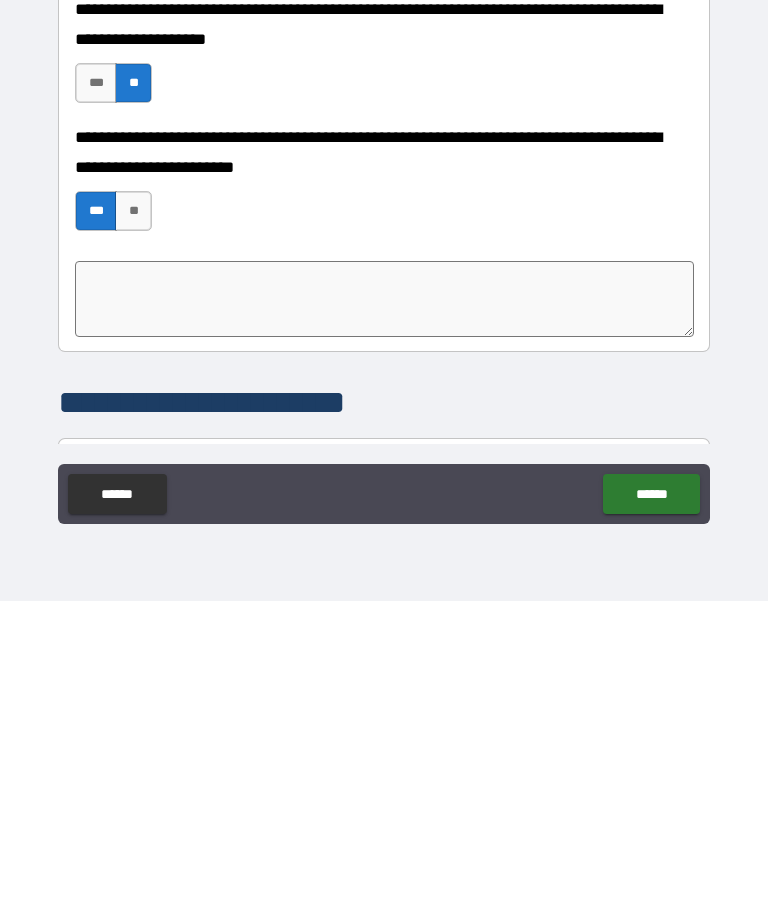 type on "*" 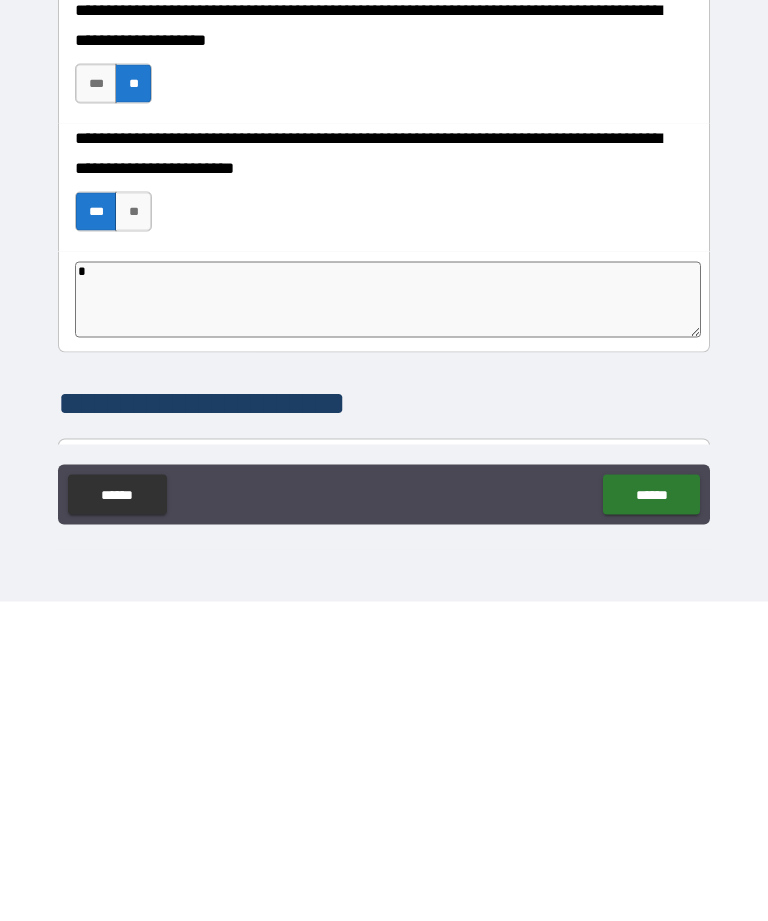 type on "*" 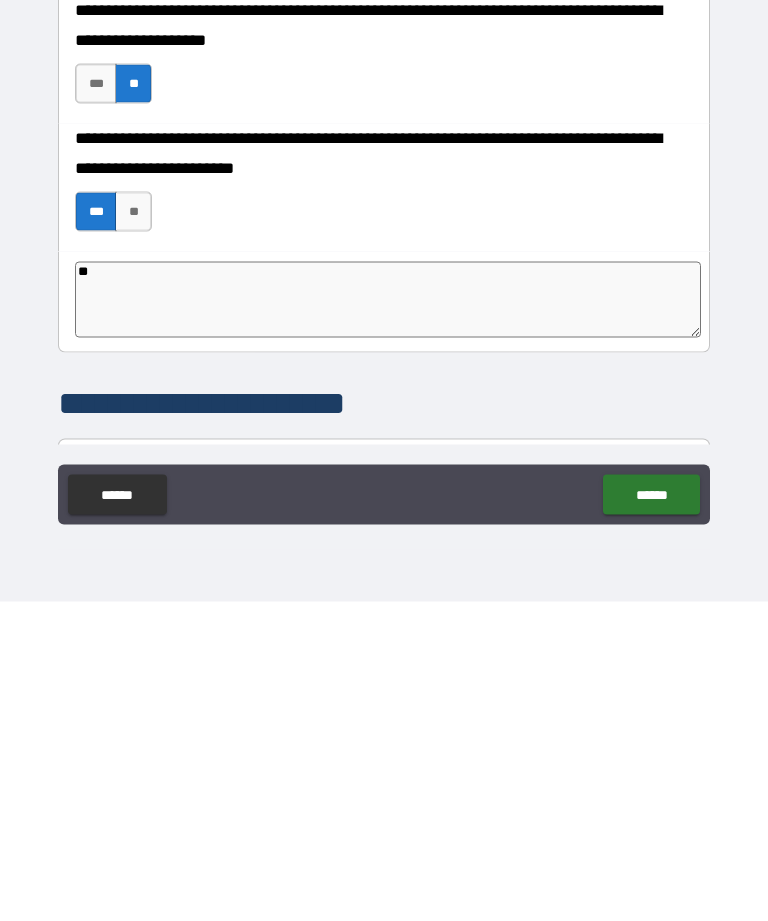 type on "*" 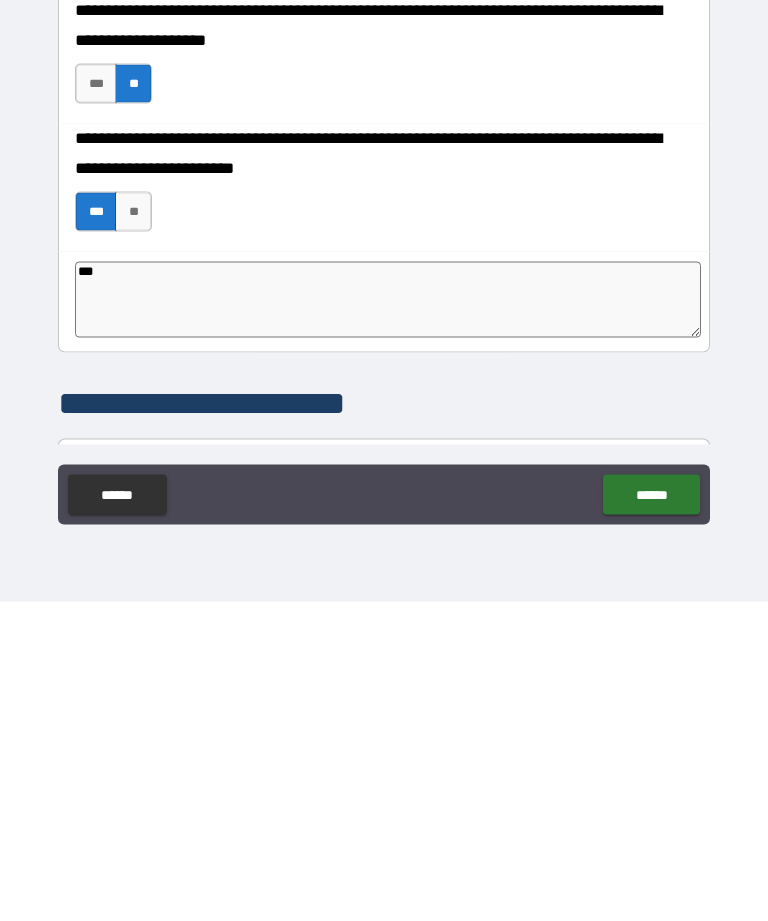 type on "*" 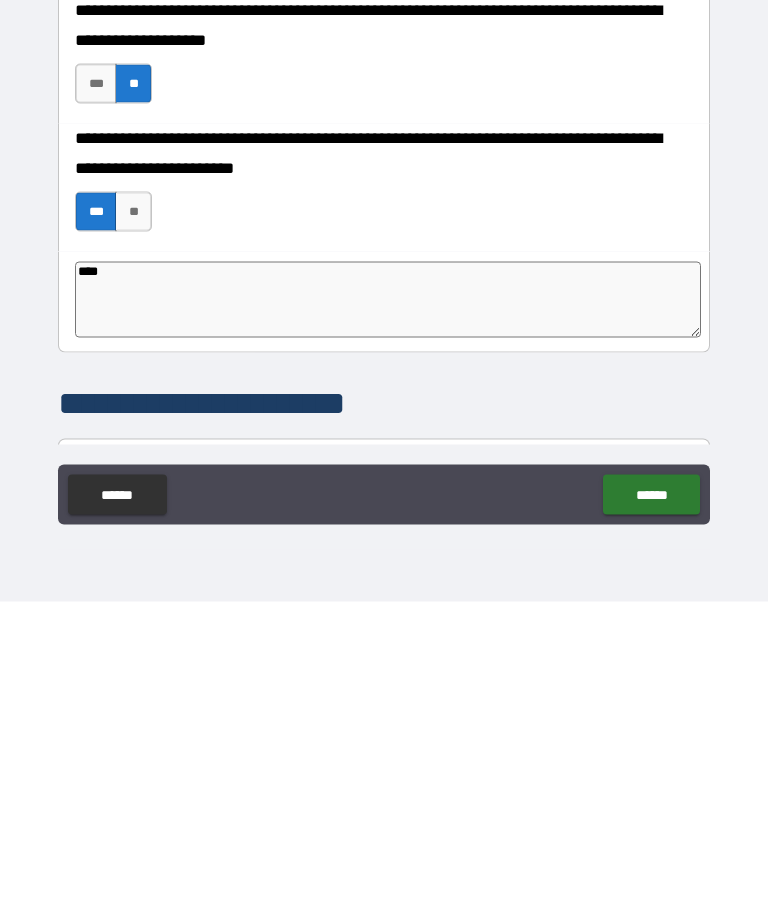 type on "*" 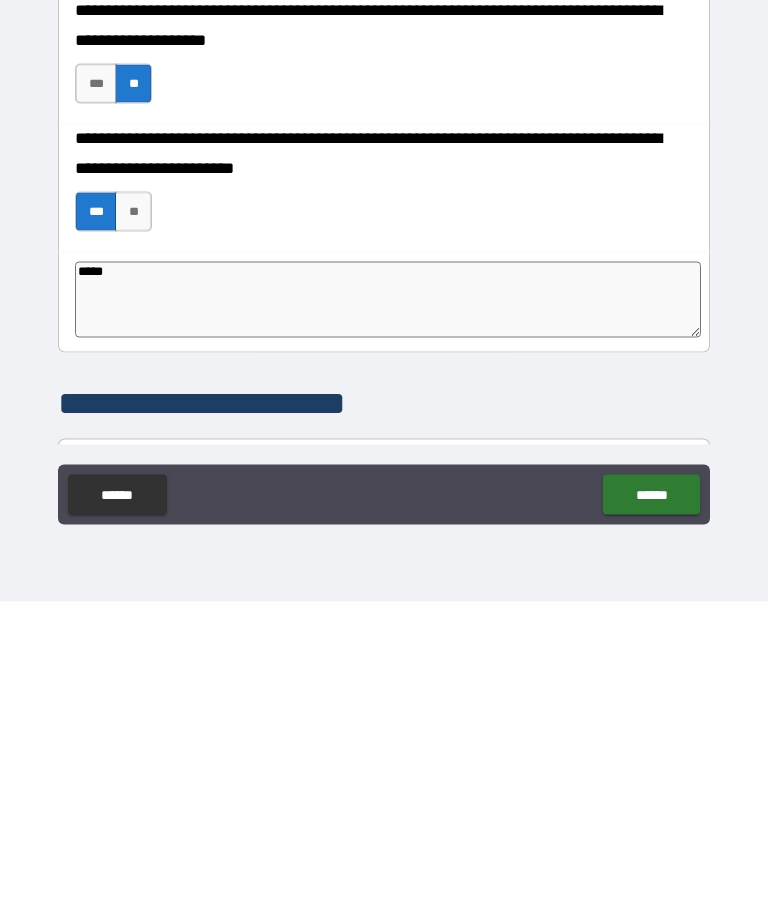 type on "*" 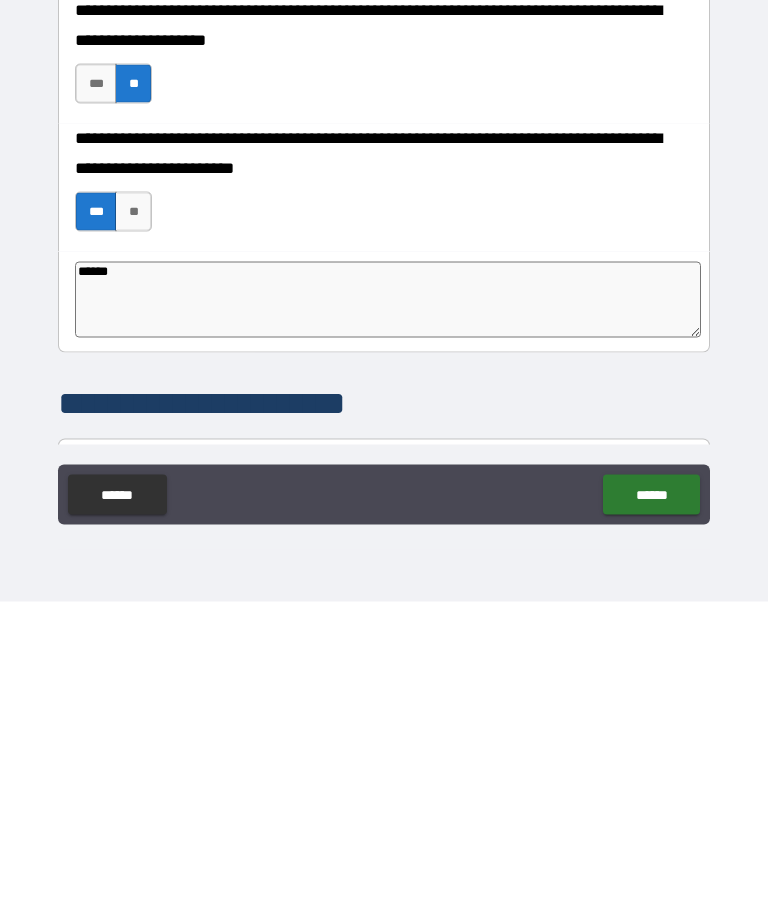 type on "*" 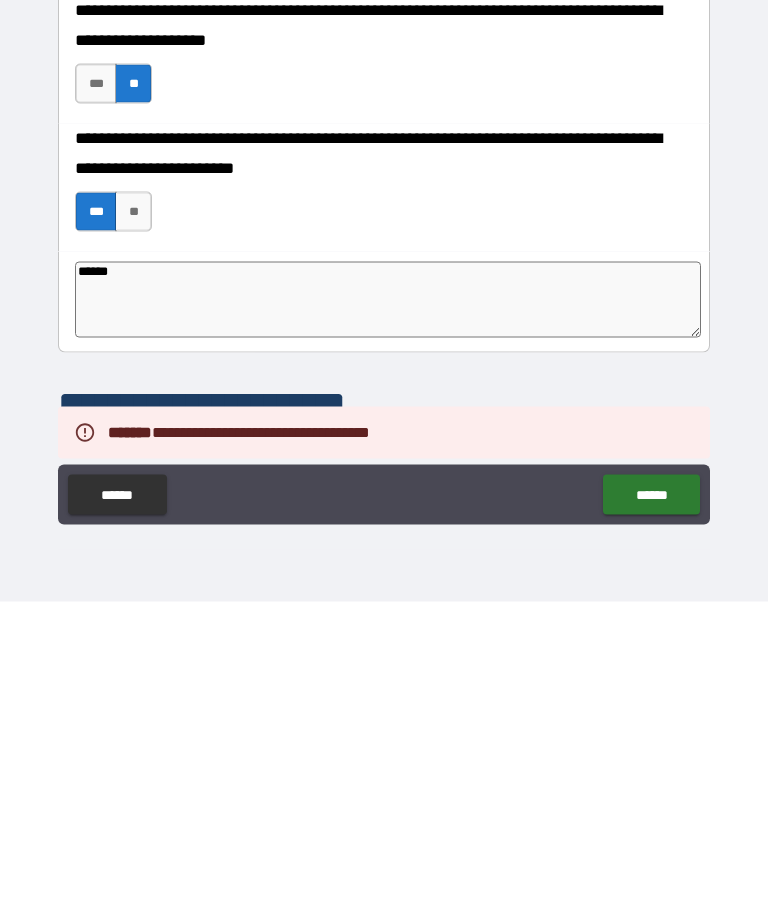 scroll, scrollTop: 64, scrollLeft: 0, axis: vertical 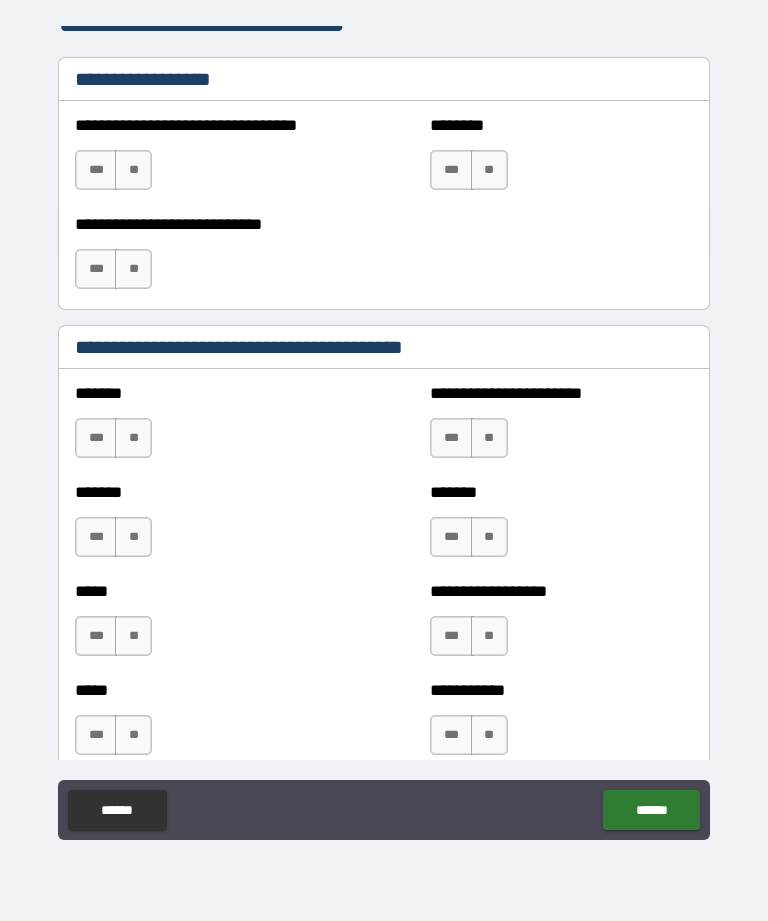 click on "**" at bounding box center [133, 438] 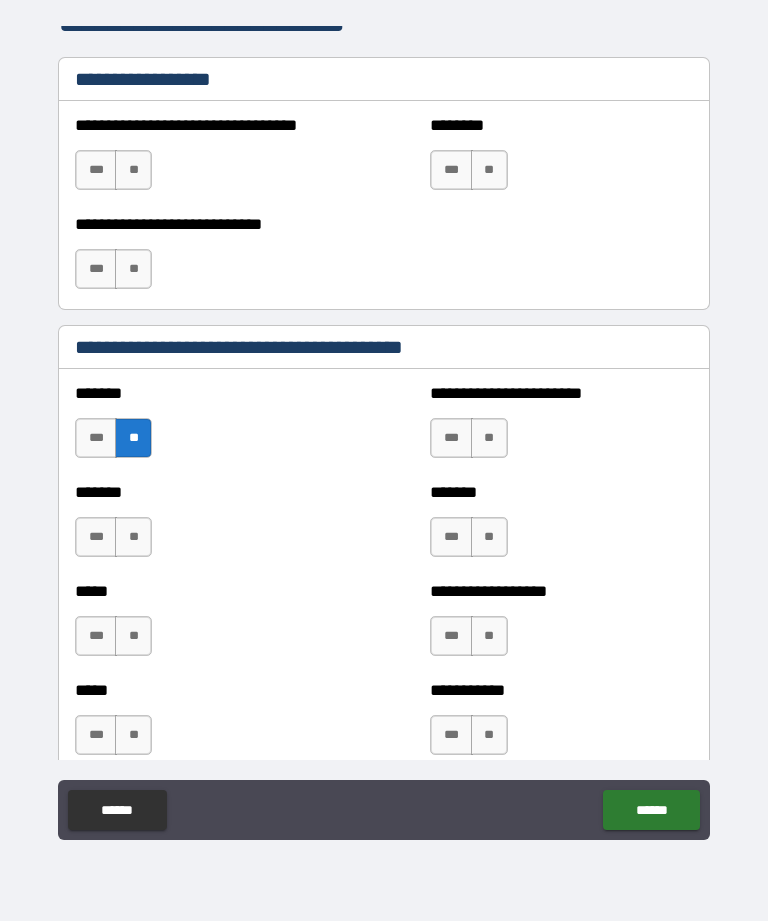 click on "**" at bounding box center (133, 537) 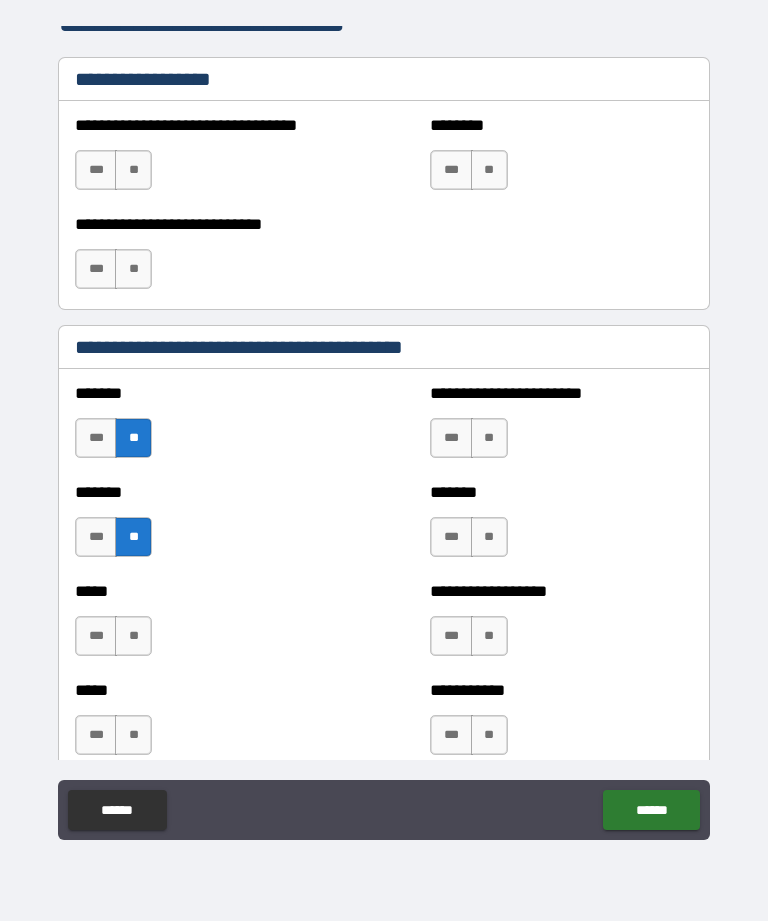 click on "**" at bounding box center [133, 636] 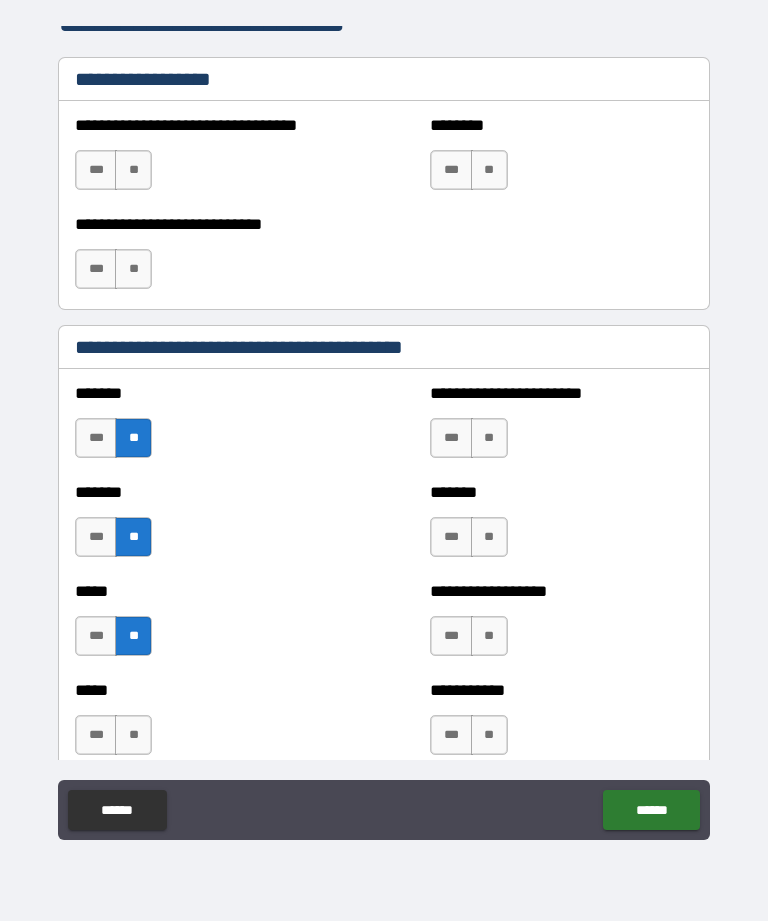 click on "**" at bounding box center (133, 735) 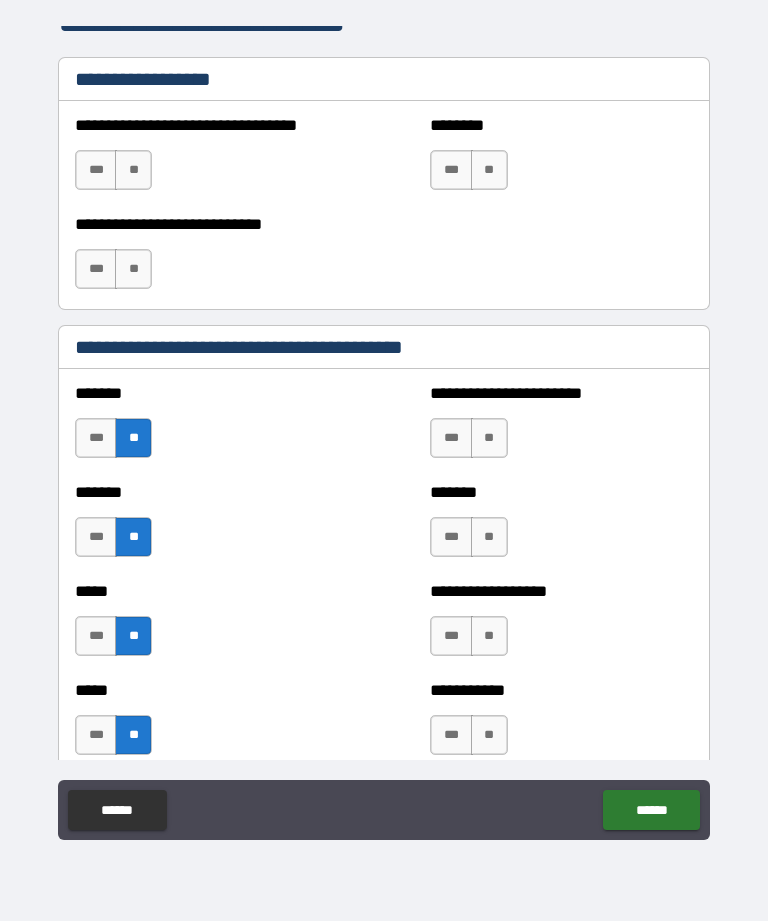 click on "**" at bounding box center [489, 438] 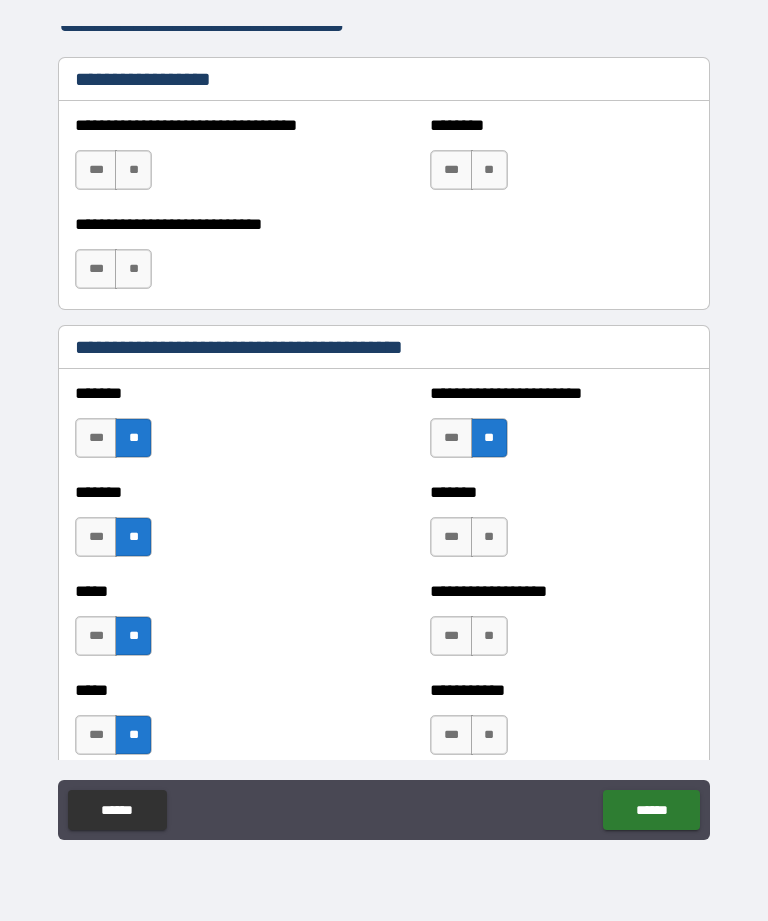 click on "**" at bounding box center [489, 537] 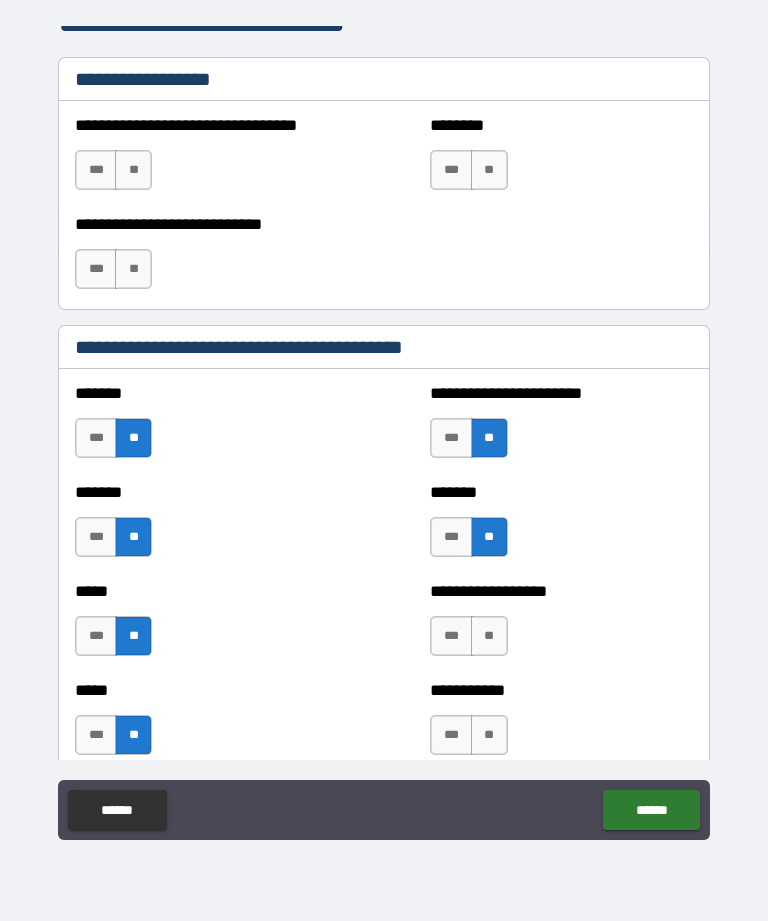 click on "**" at bounding box center [489, 636] 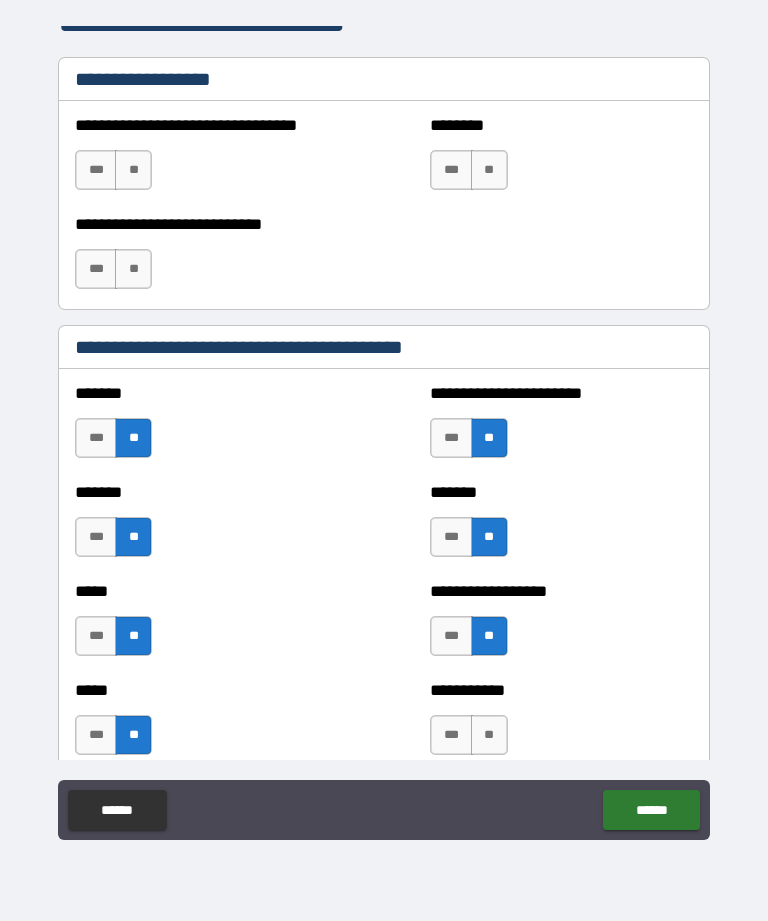 click on "**" at bounding box center [489, 735] 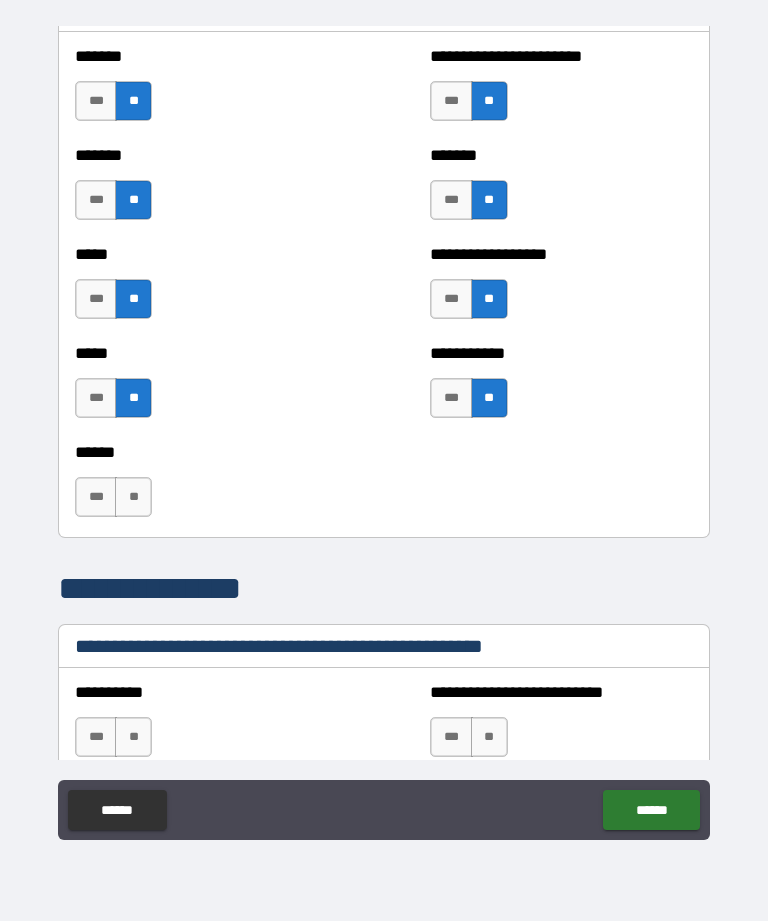 scroll, scrollTop: 1764, scrollLeft: 0, axis: vertical 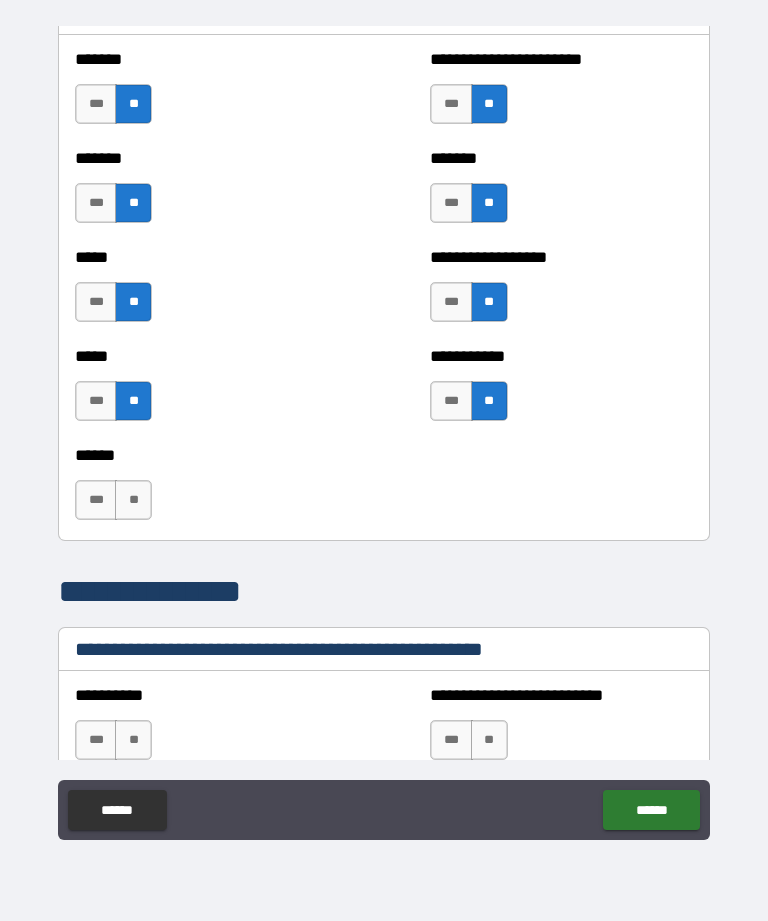 click on "**" at bounding box center [133, 500] 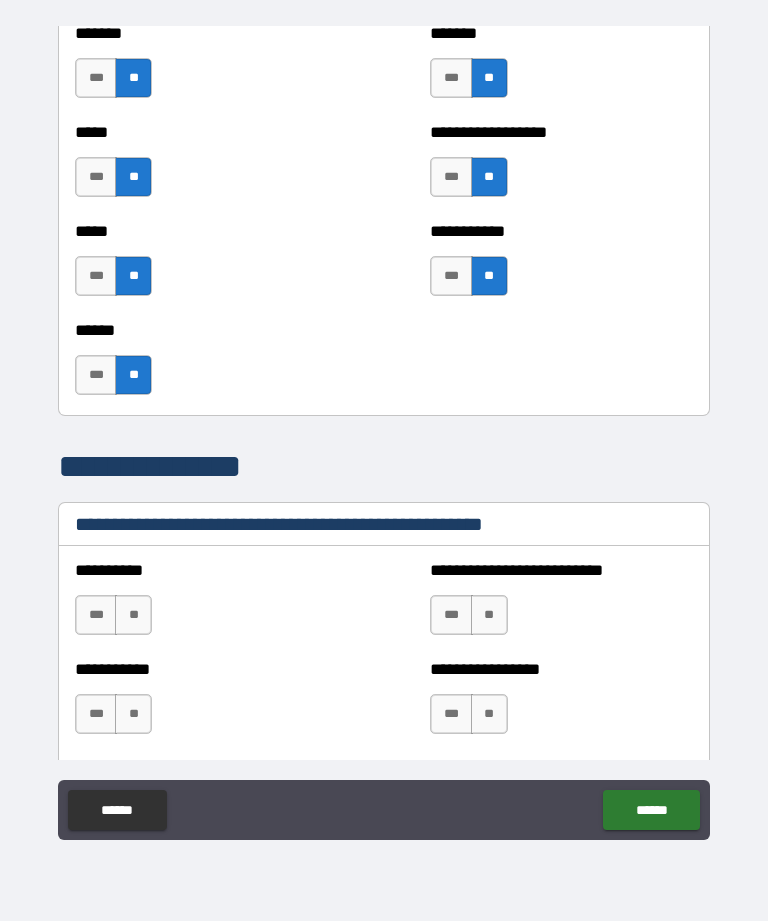 scroll, scrollTop: 1913, scrollLeft: 0, axis: vertical 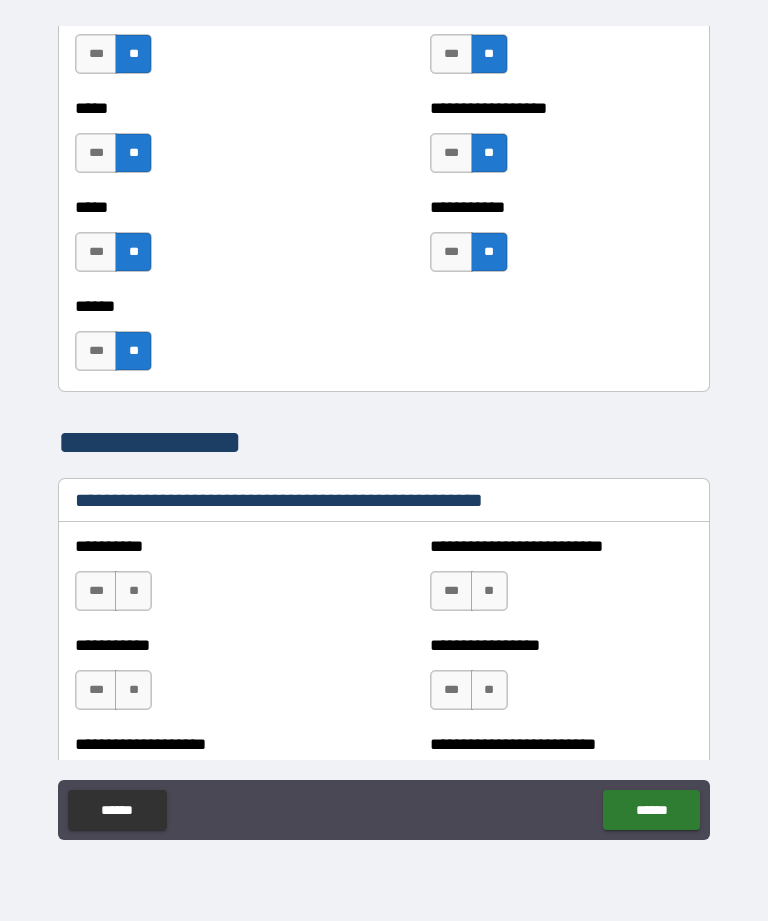 click on "**" at bounding box center [133, 591] 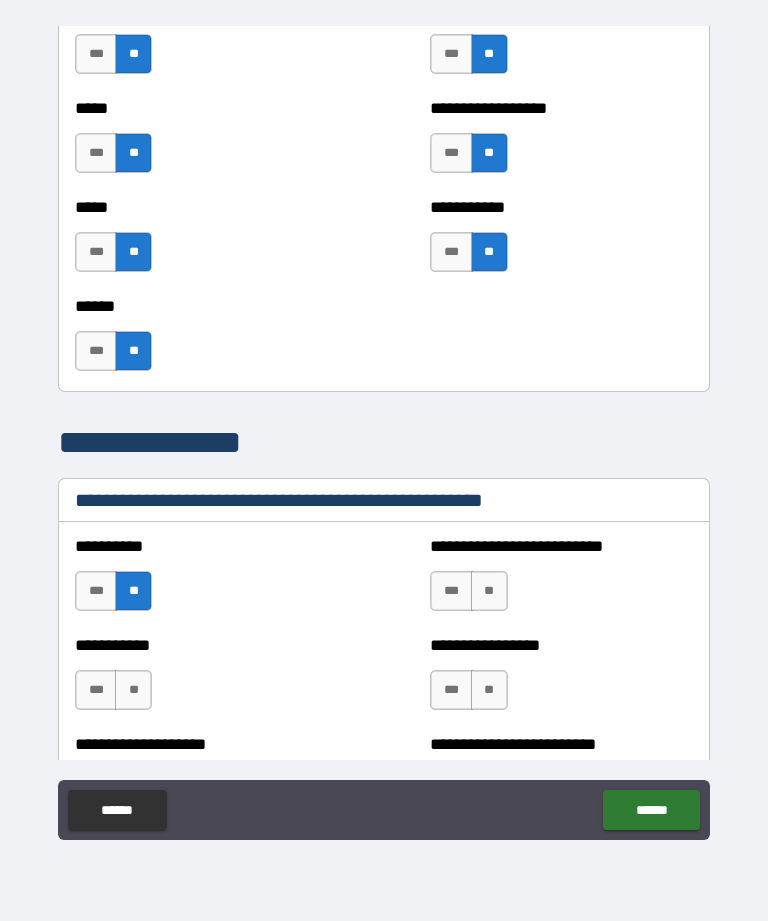 click on "**" at bounding box center (133, 690) 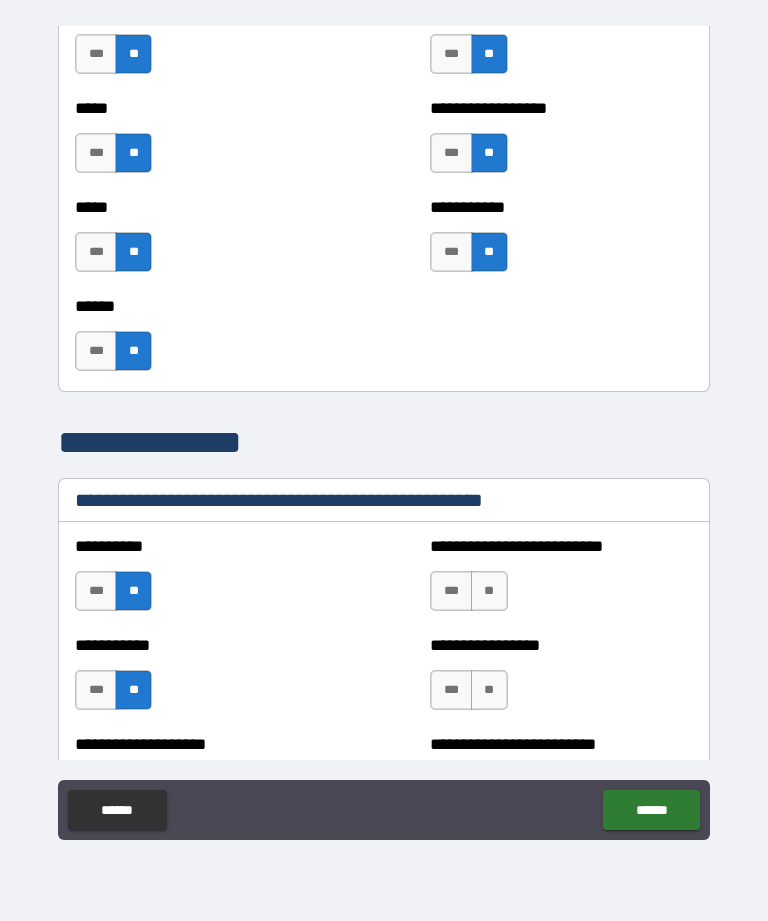 click on "**" at bounding box center (489, 591) 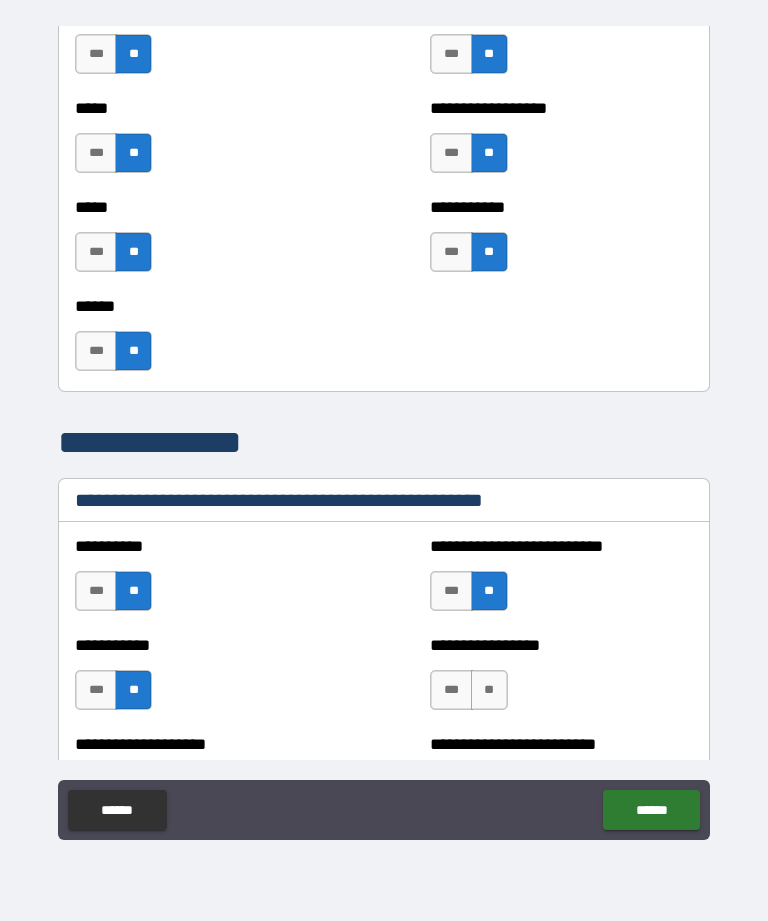 click on "**" at bounding box center [489, 690] 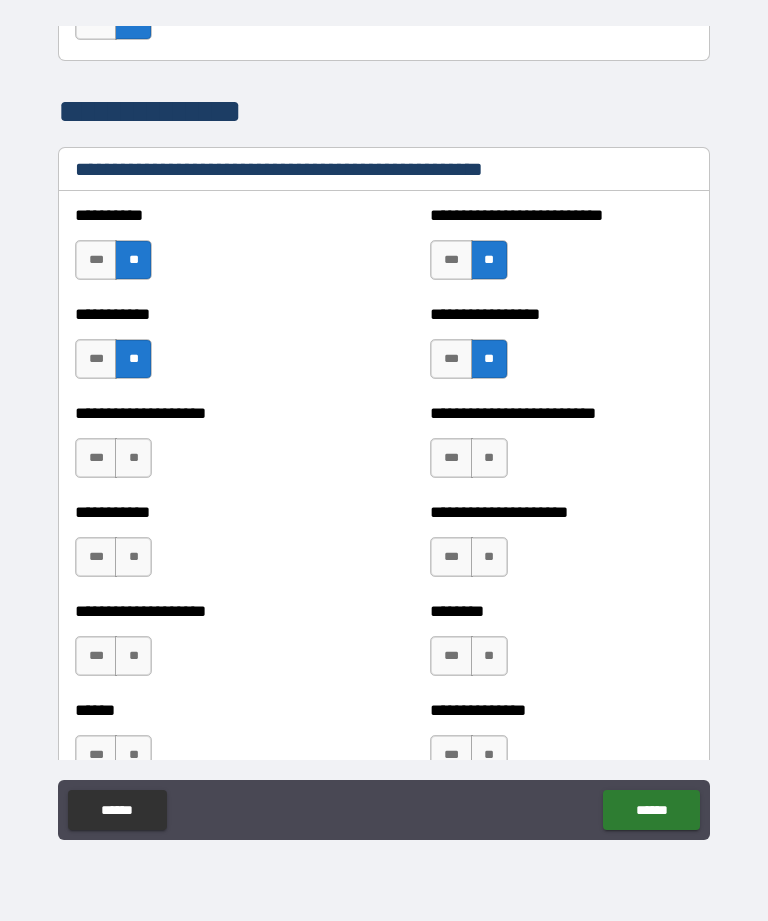 scroll, scrollTop: 2246, scrollLeft: 0, axis: vertical 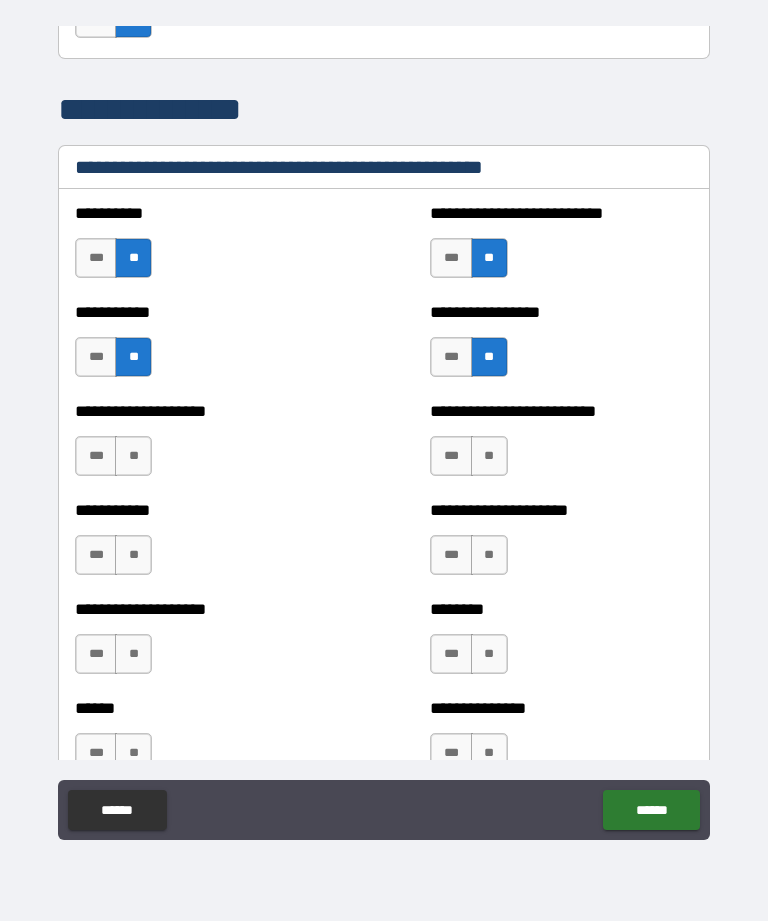 click on "**" at bounding box center [133, 456] 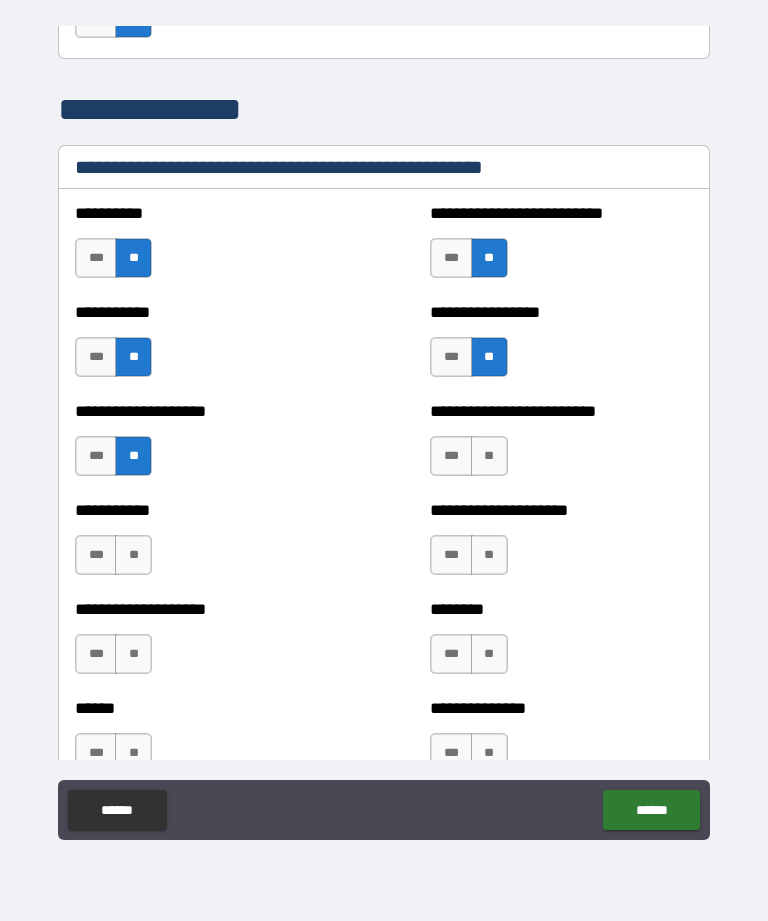 click on "**" at bounding box center (133, 555) 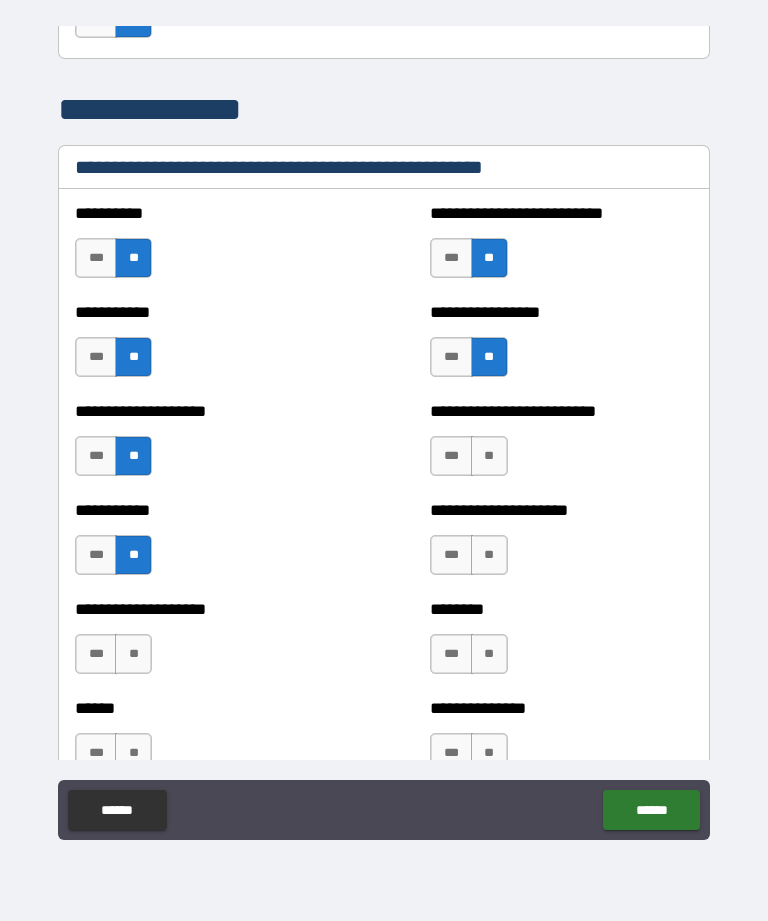click on "**" at bounding box center [489, 456] 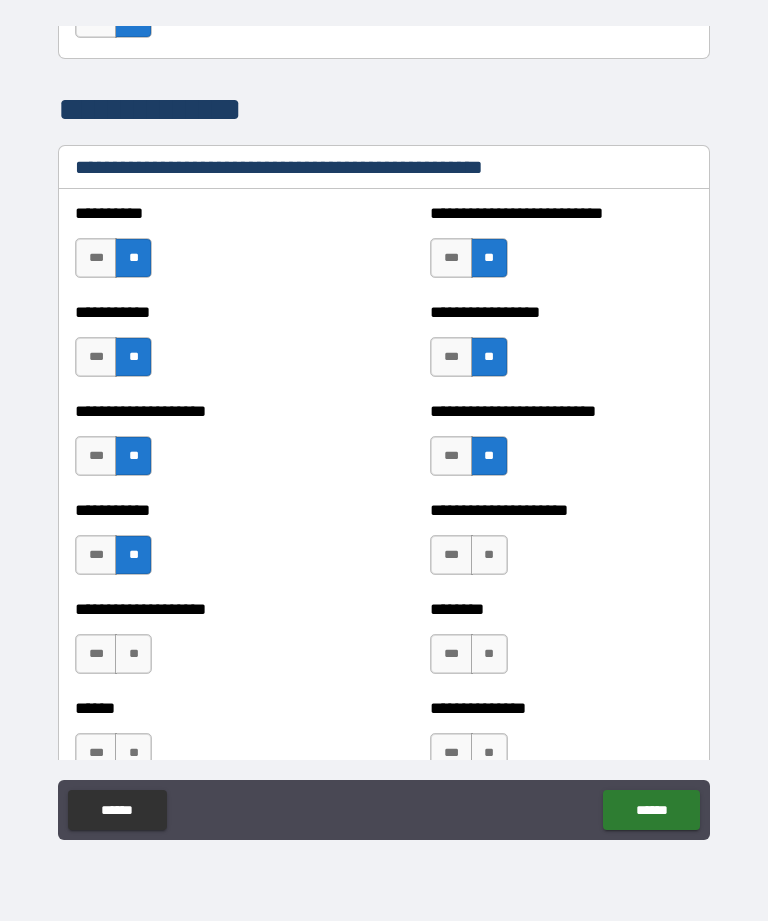 click on "**" at bounding box center [489, 555] 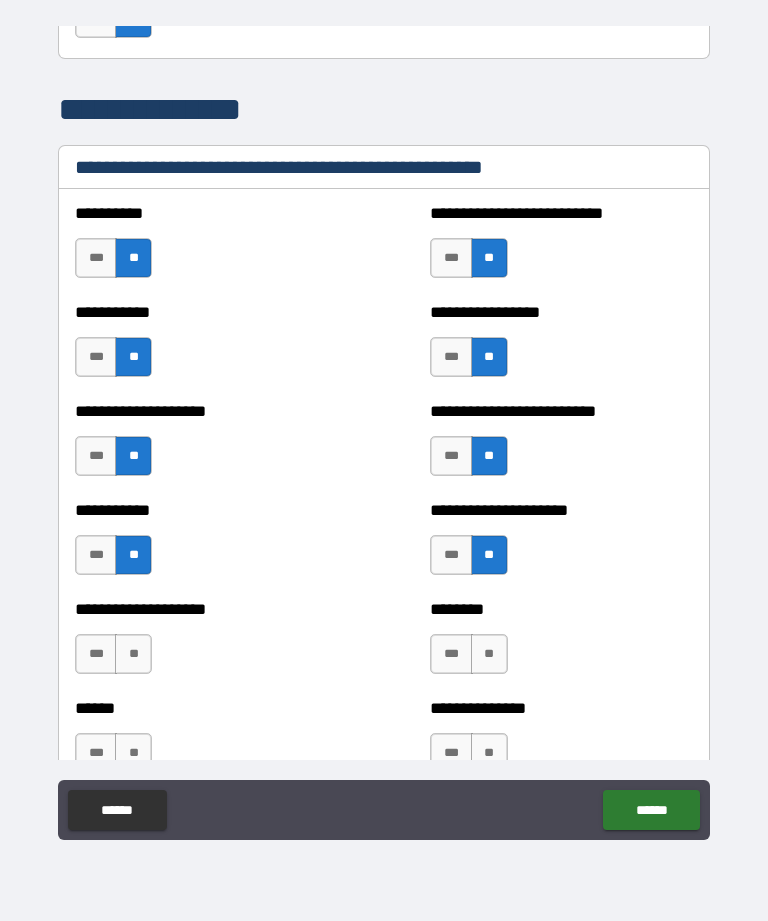 click on "**" at bounding box center (489, 654) 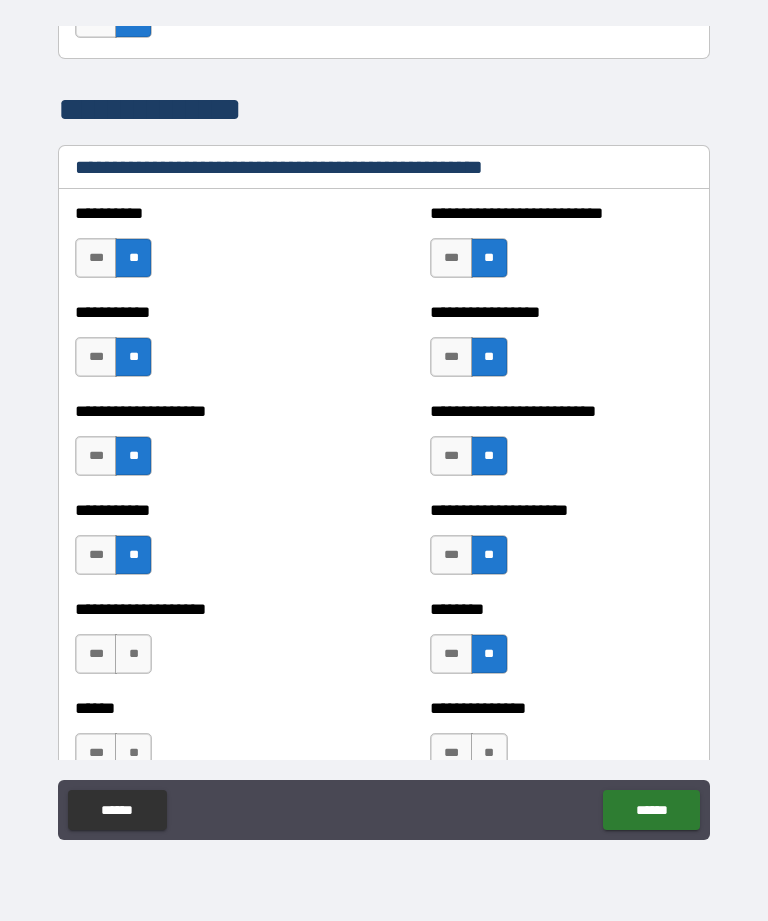 click on "**" at bounding box center (133, 654) 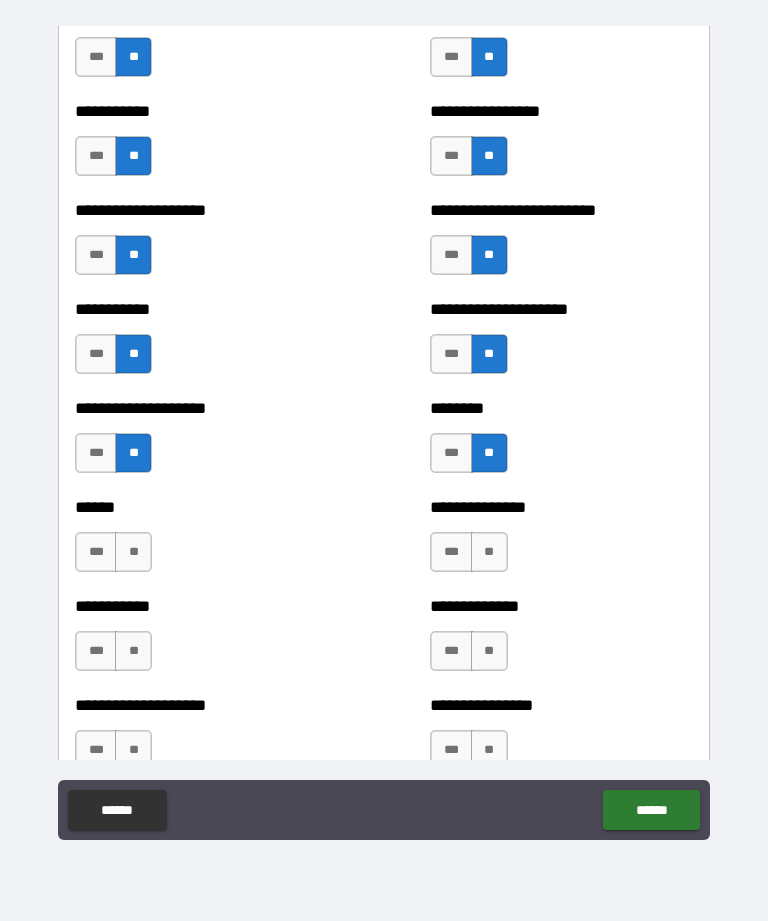 scroll, scrollTop: 2448, scrollLeft: 0, axis: vertical 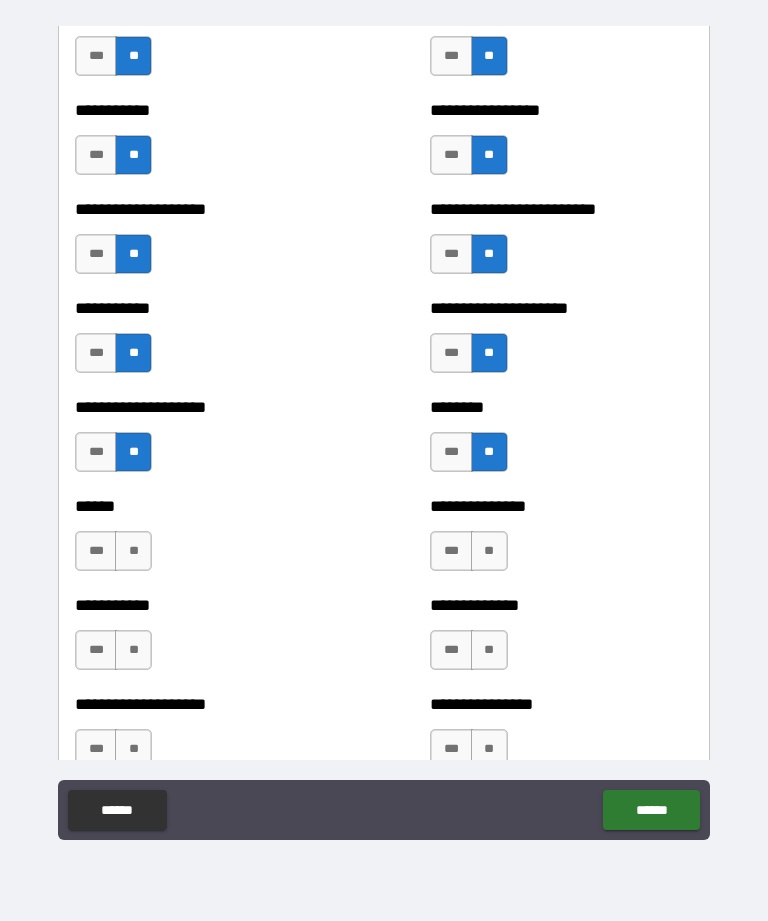 click on "**" at bounding box center (133, 551) 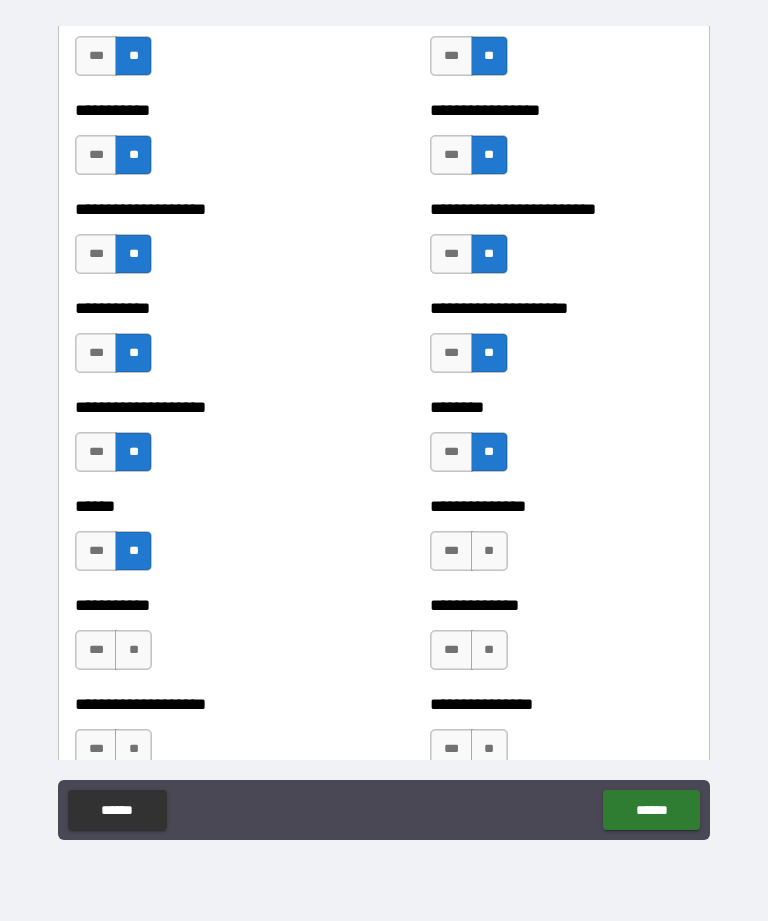 click on "**" at bounding box center [489, 551] 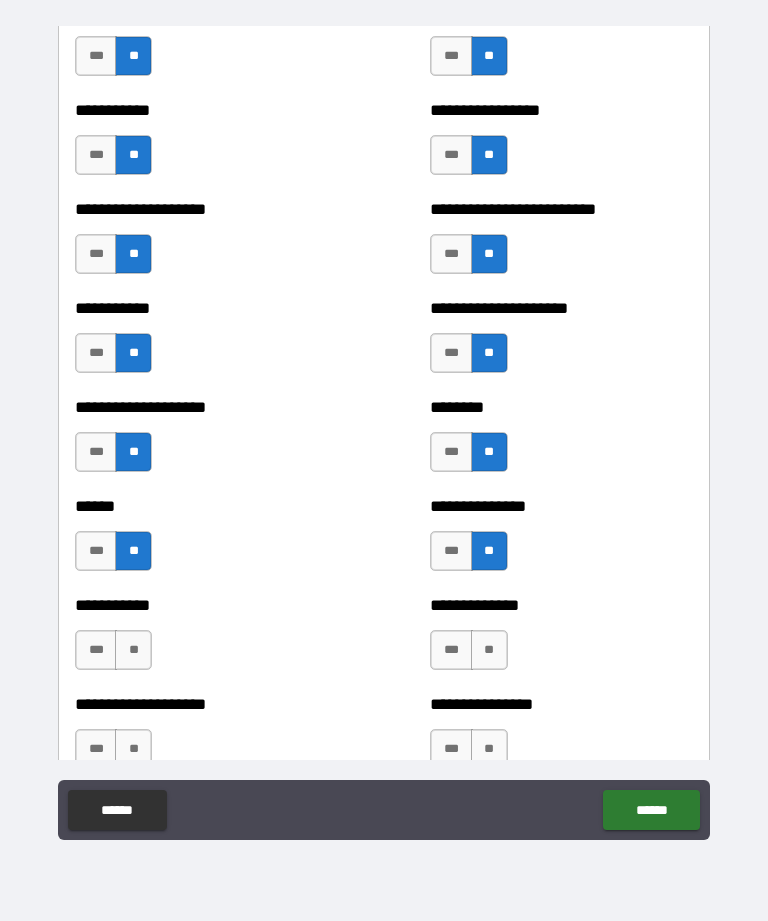 click on "**" at bounding box center [133, 650] 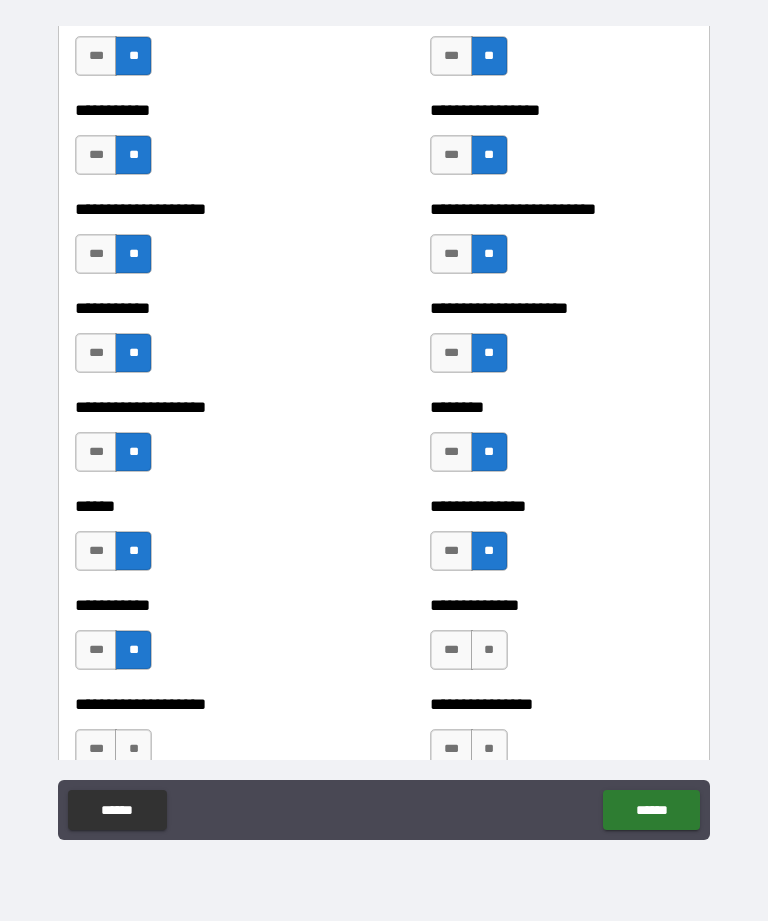 click on "**" at bounding box center (489, 650) 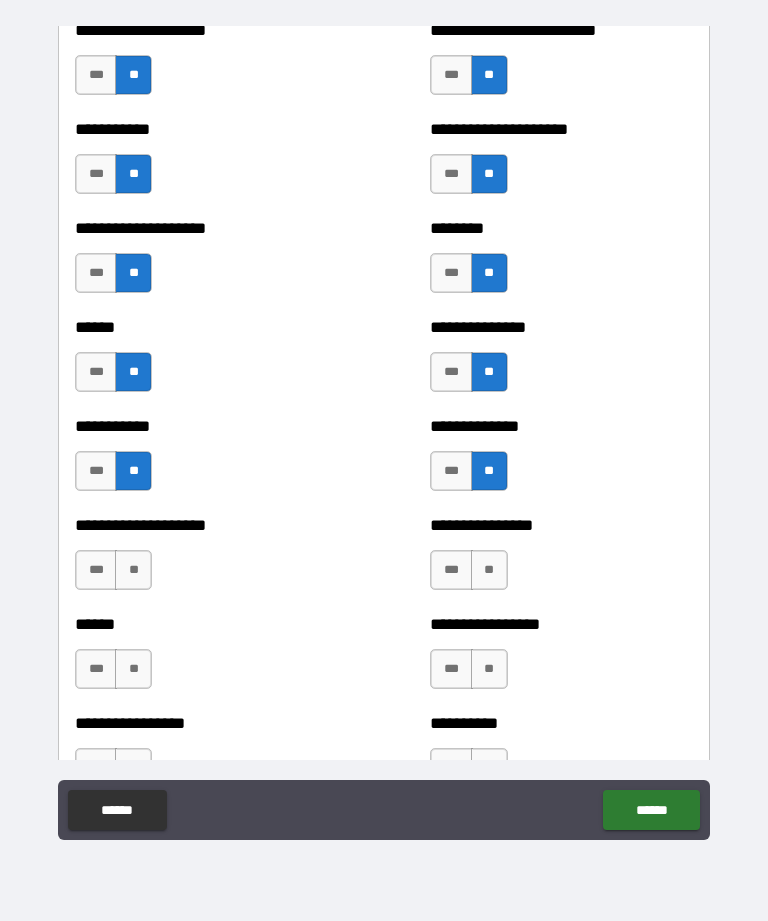 scroll, scrollTop: 2646, scrollLeft: 0, axis: vertical 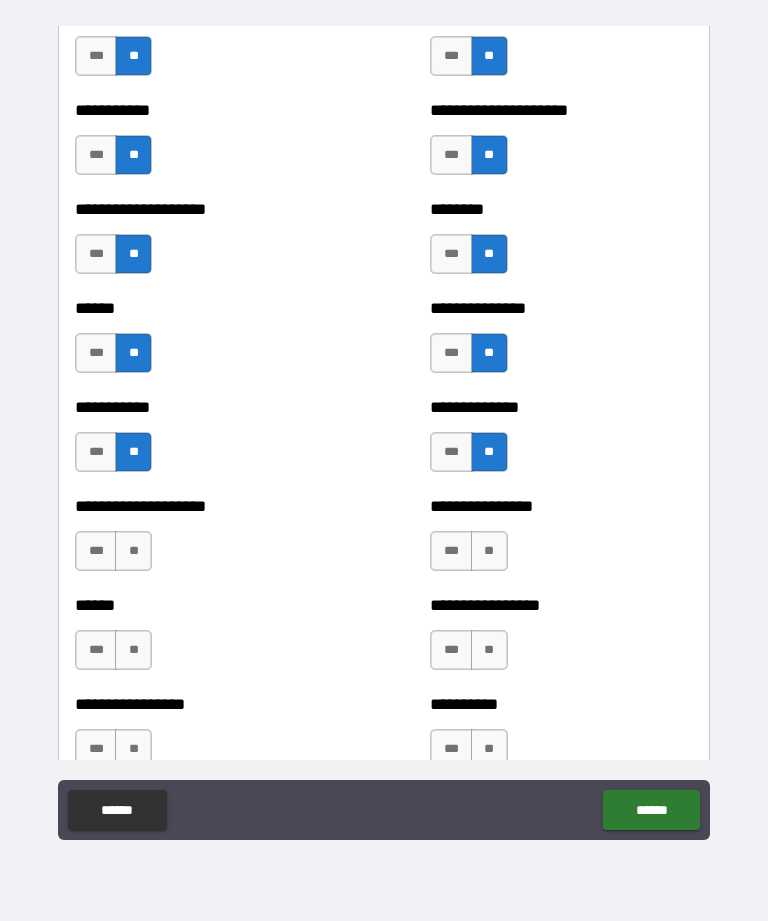 click on "**" at bounding box center (133, 551) 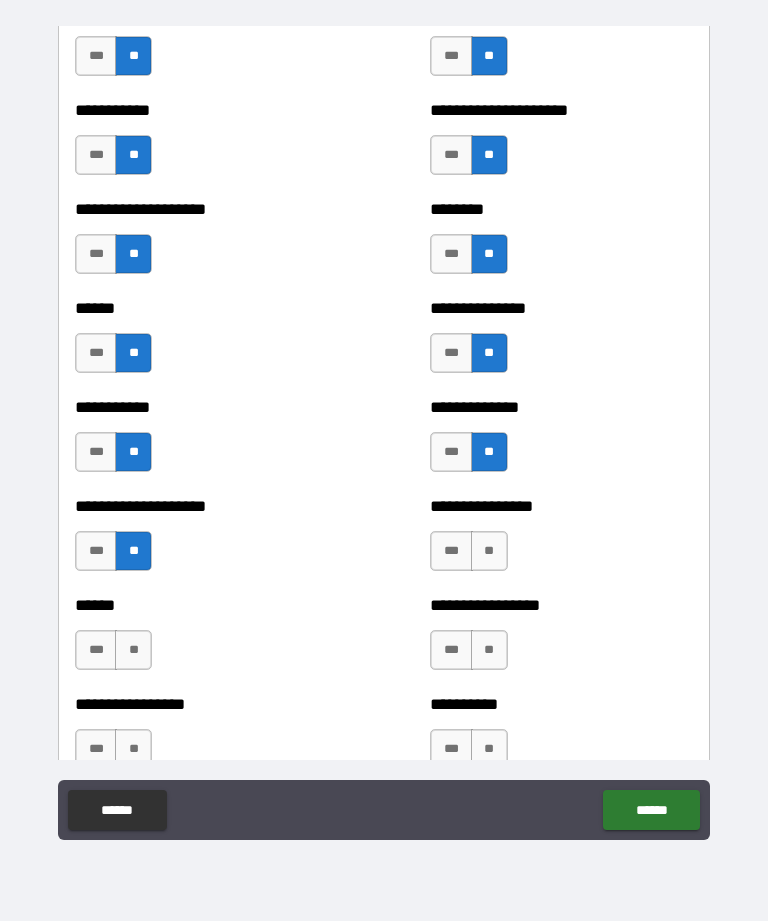 click on "**********" at bounding box center (561, 541) 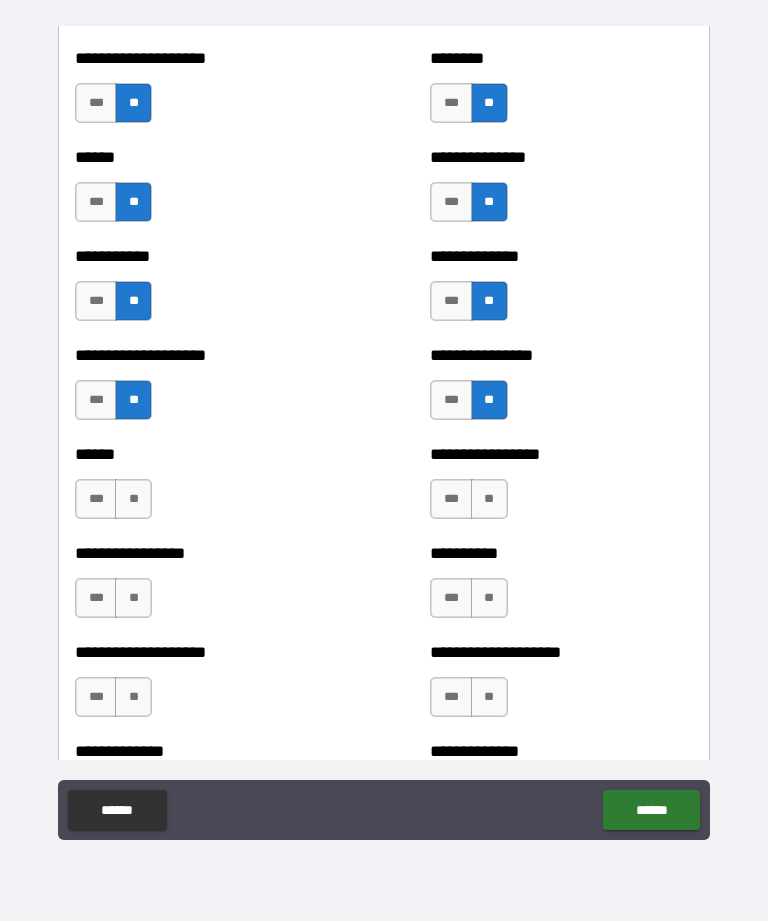 scroll, scrollTop: 2801, scrollLeft: 0, axis: vertical 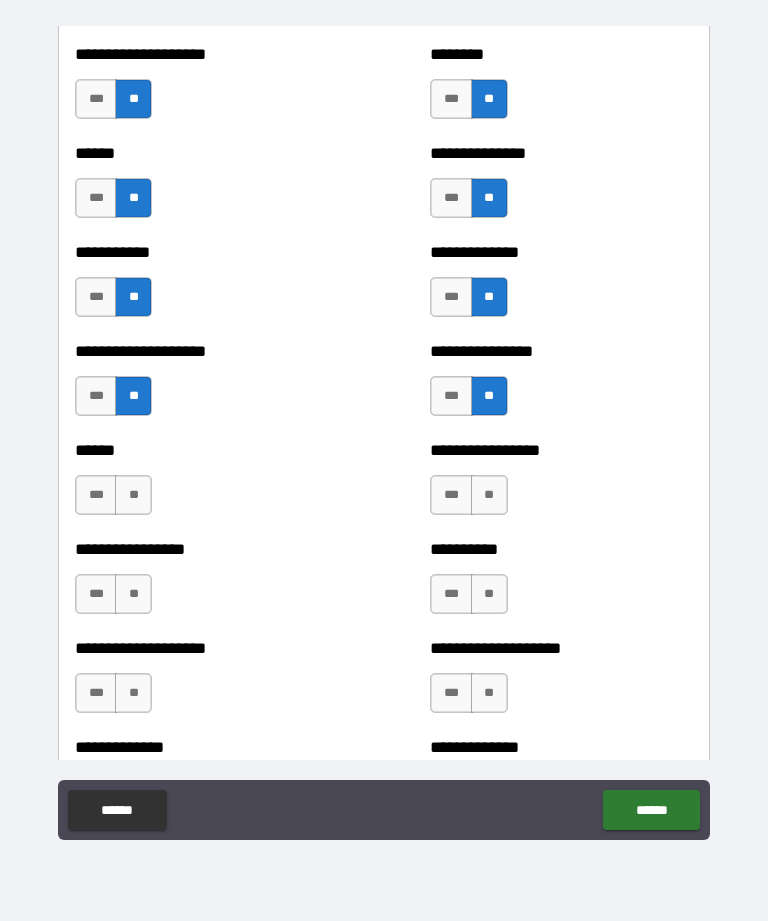 click on "**" at bounding box center [133, 495] 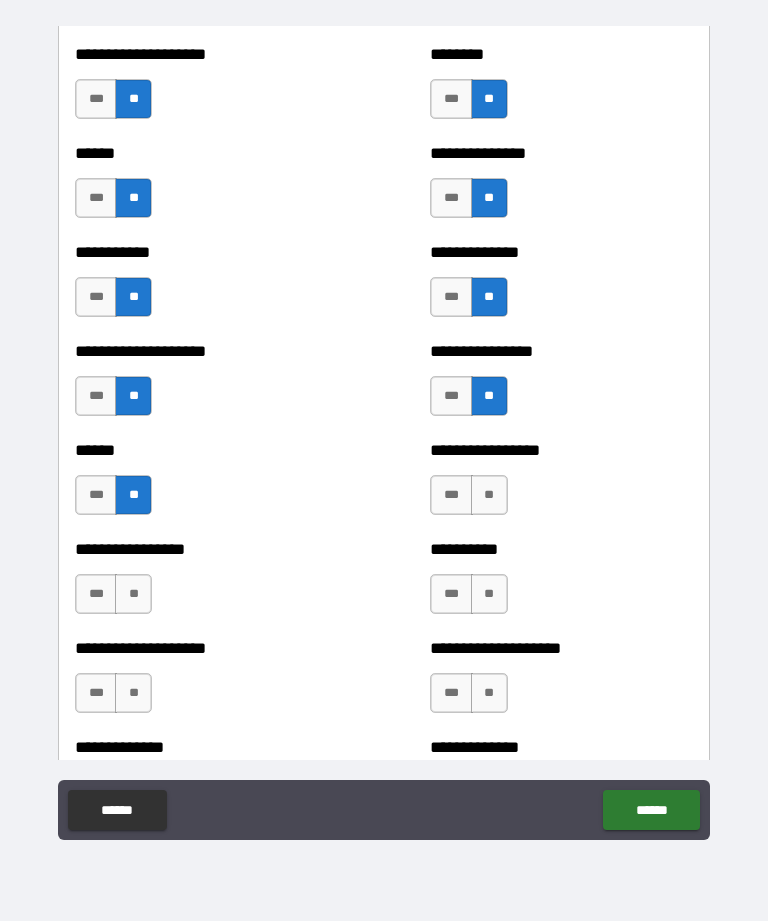 click on "**" at bounding box center [133, 594] 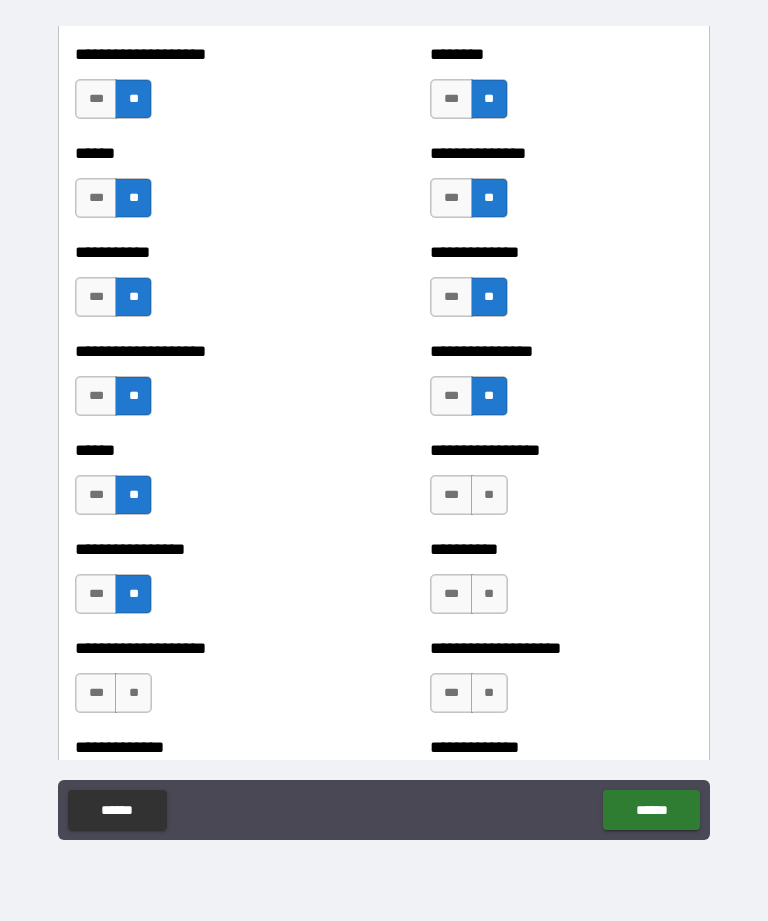 click on "**" at bounding box center (489, 495) 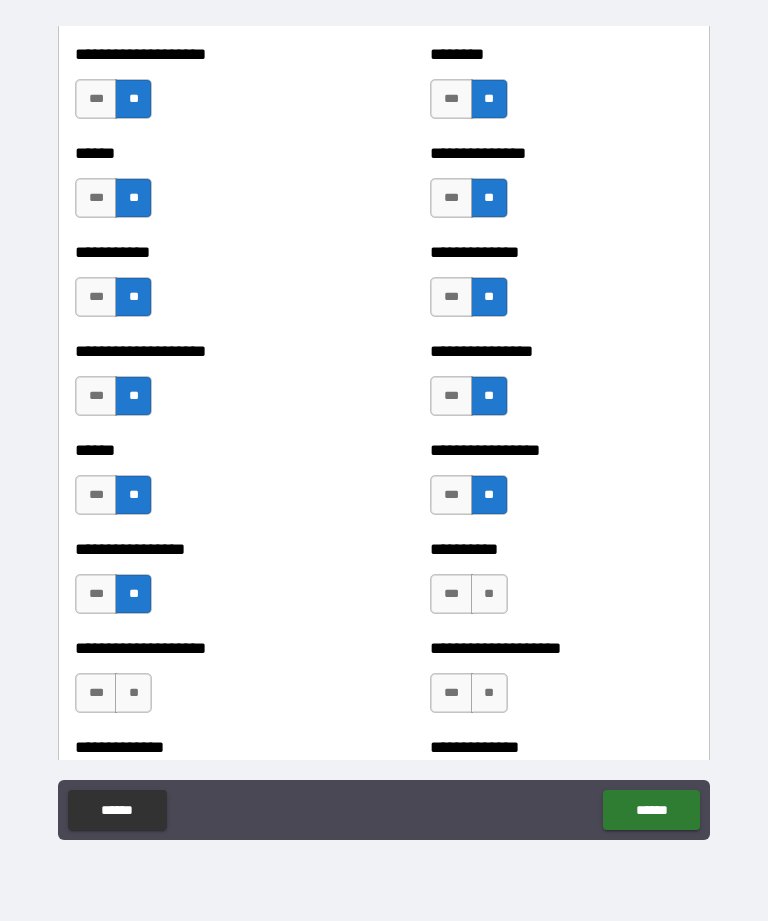 click on "**" at bounding box center [489, 594] 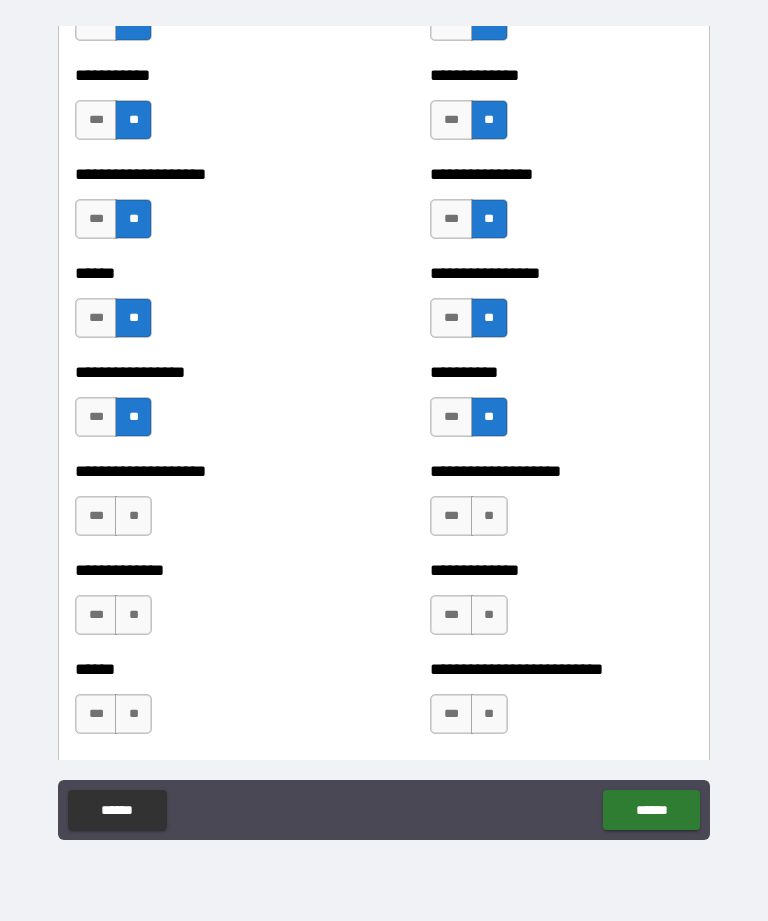 scroll, scrollTop: 2981, scrollLeft: 0, axis: vertical 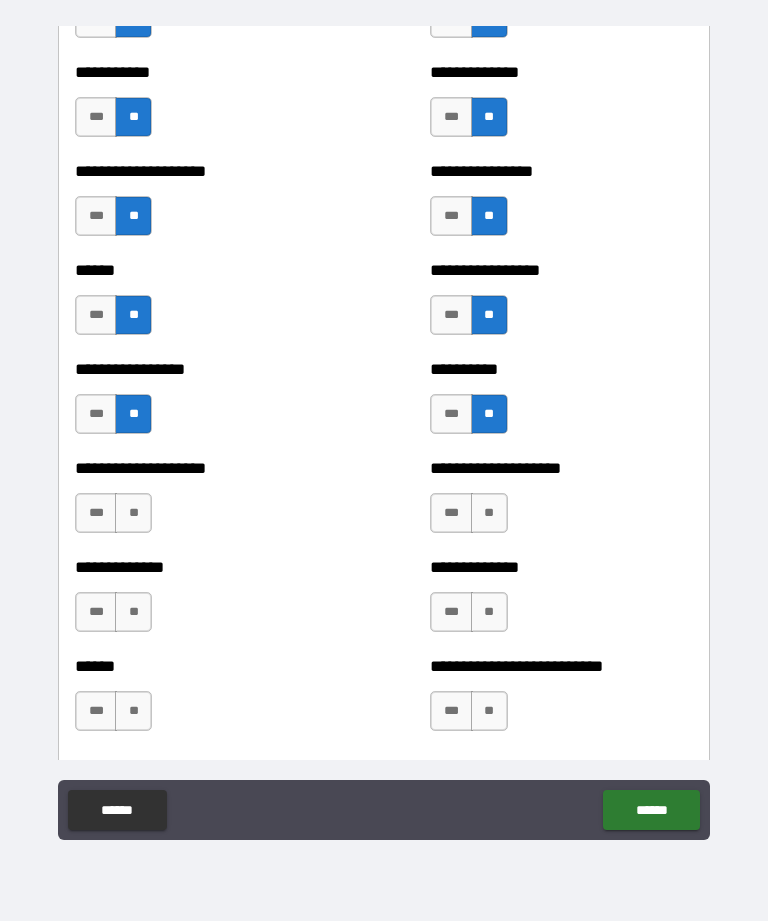 click on "**" at bounding box center (133, 513) 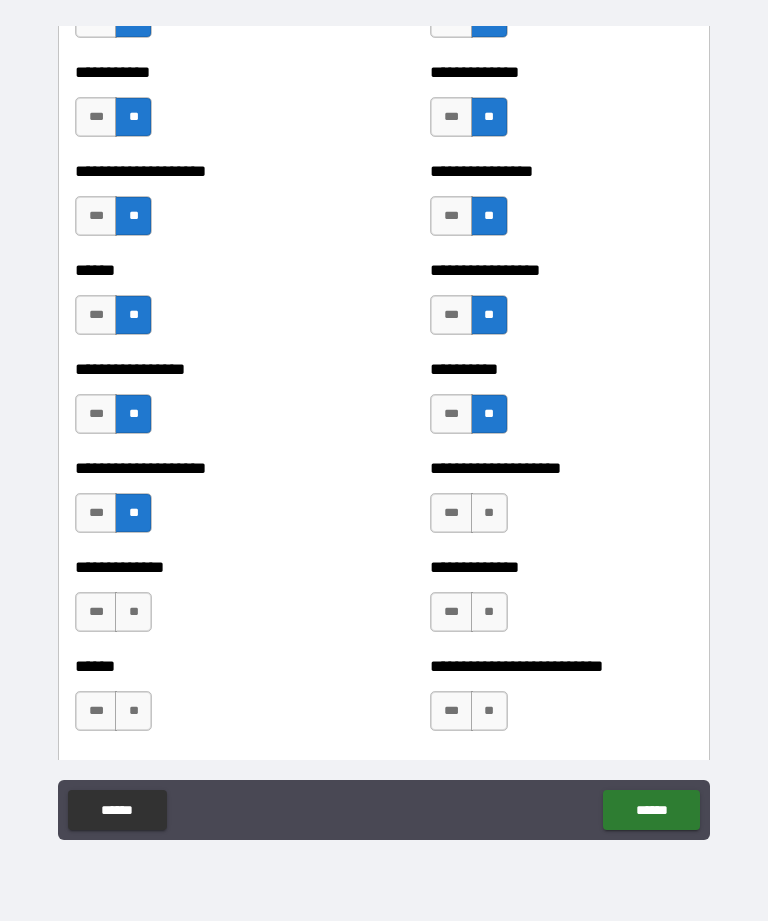 click on "**" at bounding box center [489, 513] 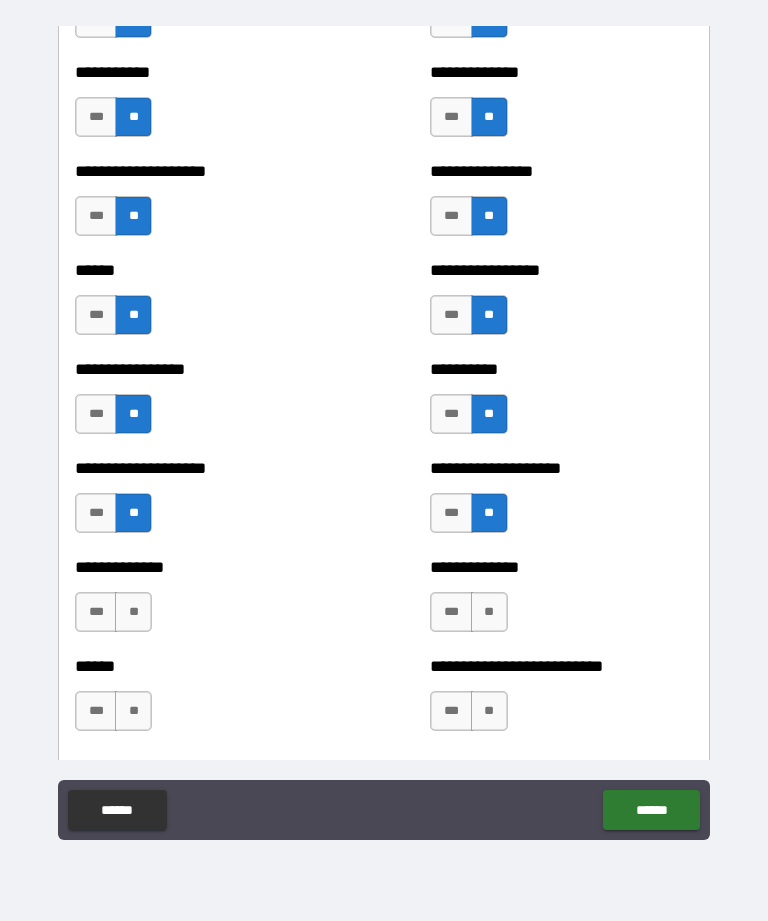click on "**" at bounding box center [133, 612] 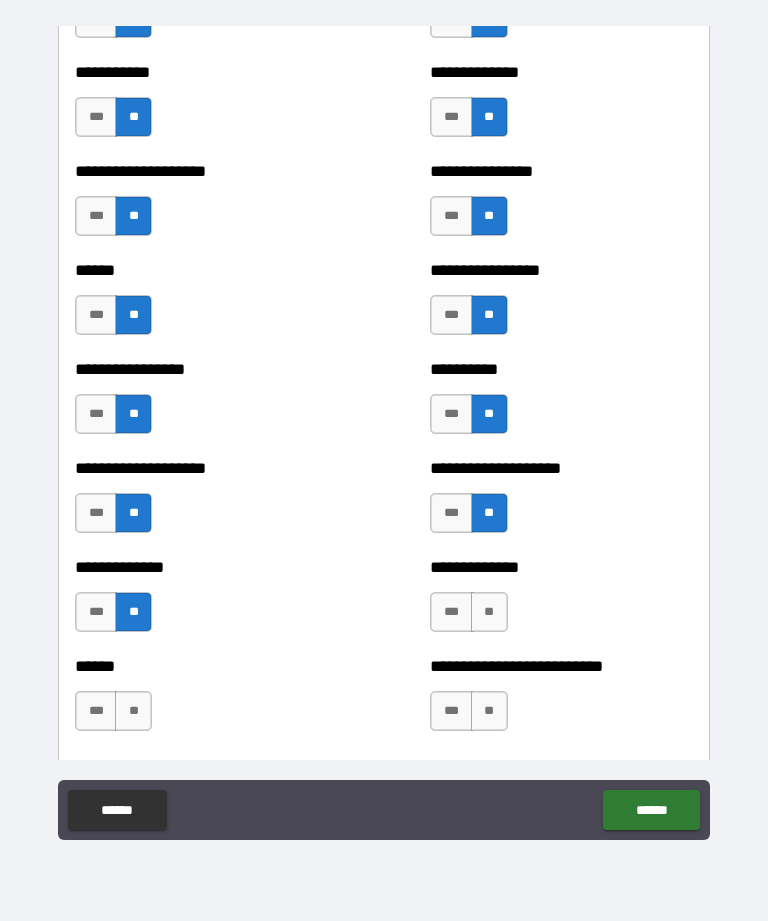click on "**" at bounding box center [489, 612] 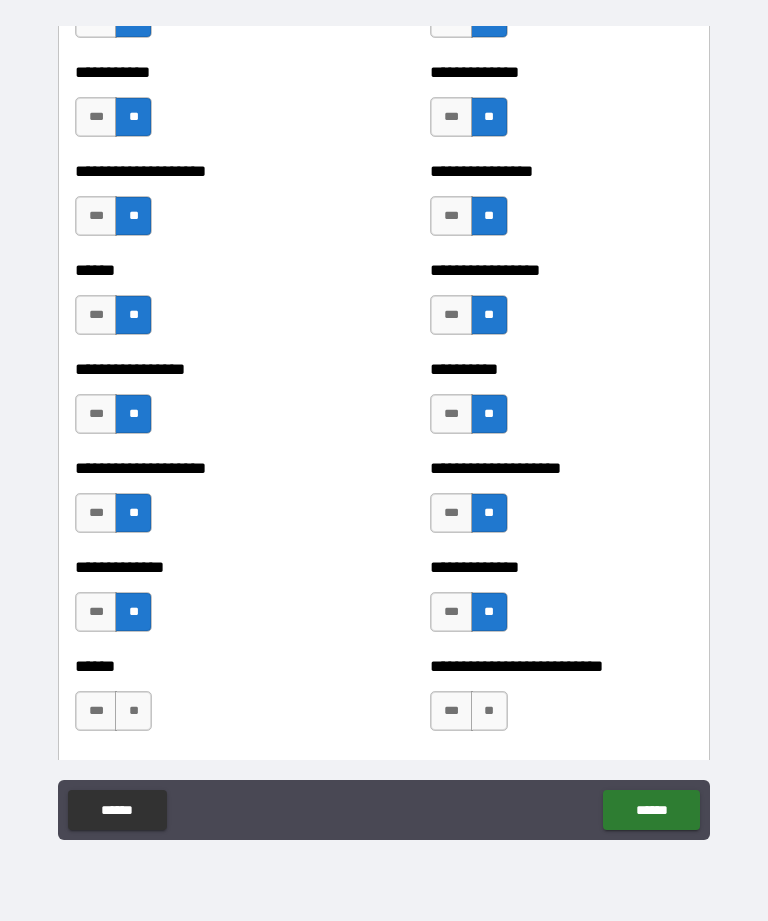 click on "**" at bounding box center (133, 711) 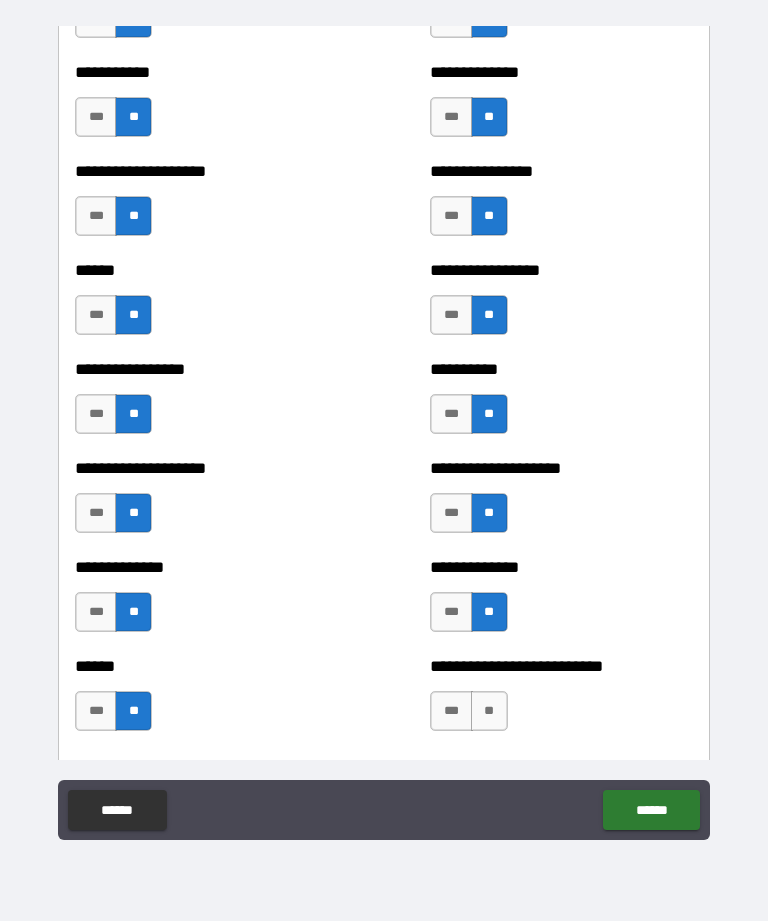 click on "**" at bounding box center (489, 711) 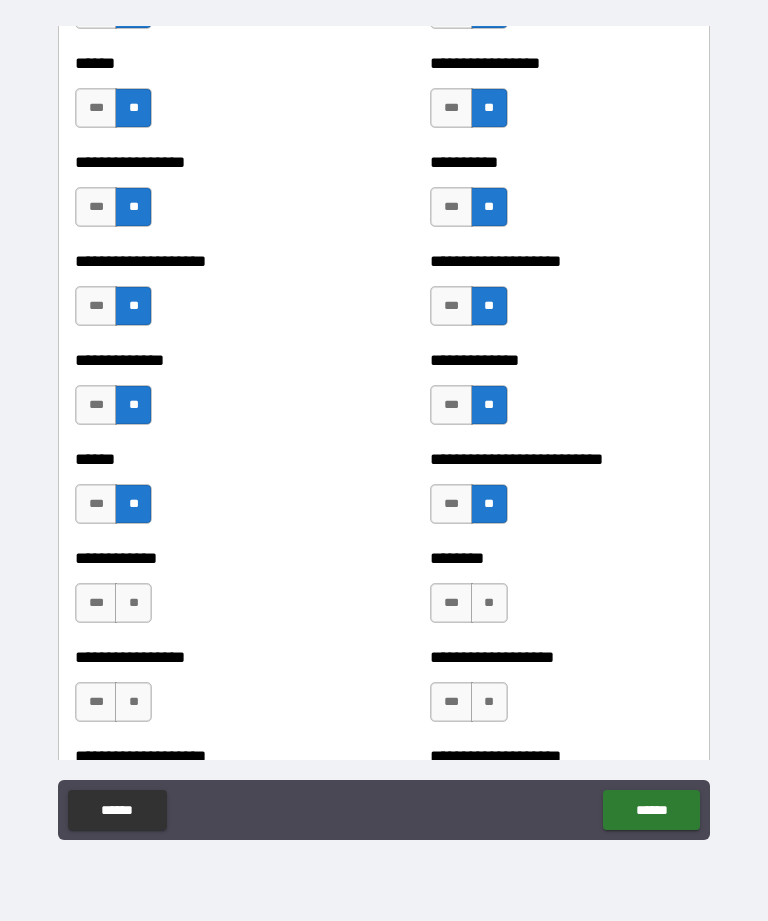 scroll, scrollTop: 3235, scrollLeft: 0, axis: vertical 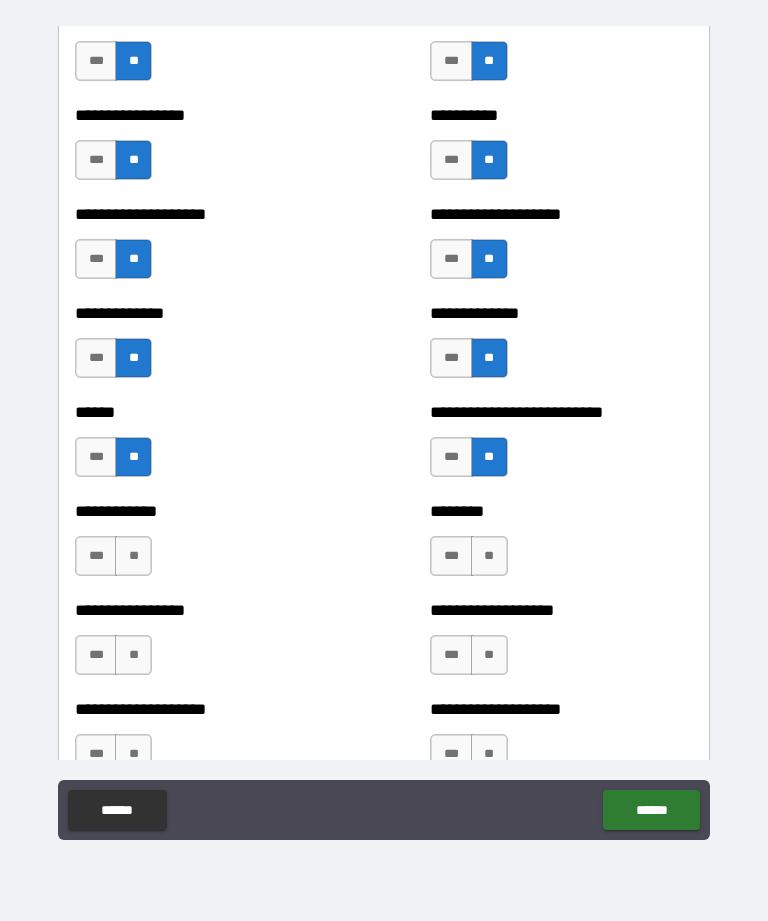 click on "**" at bounding box center (133, 556) 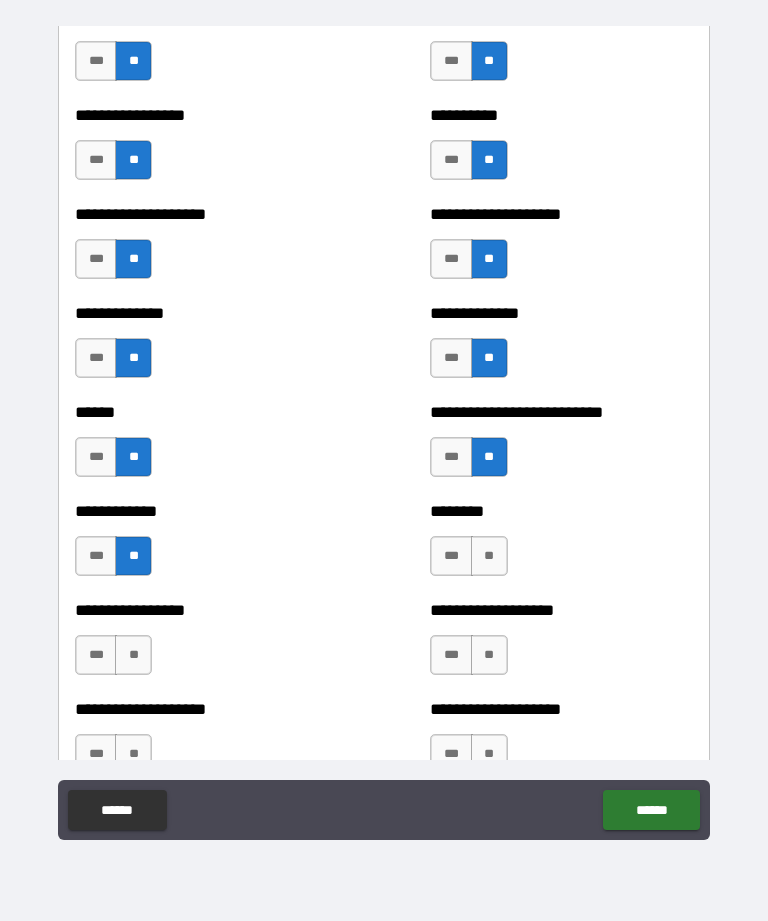 click on "**" at bounding box center [489, 556] 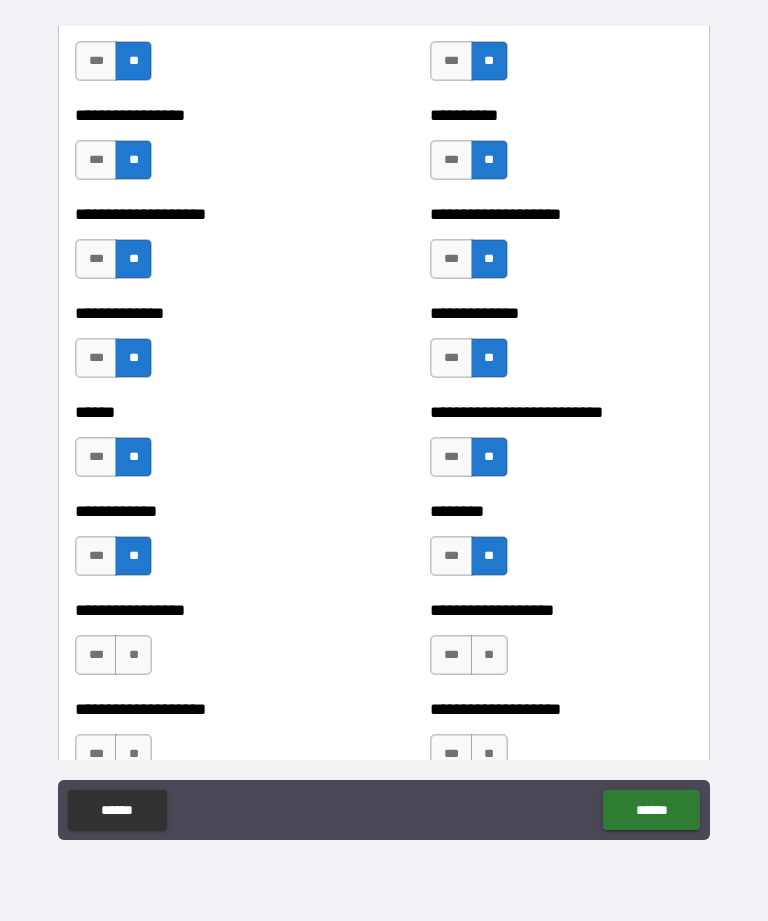 click on "***" at bounding box center [96, 655] 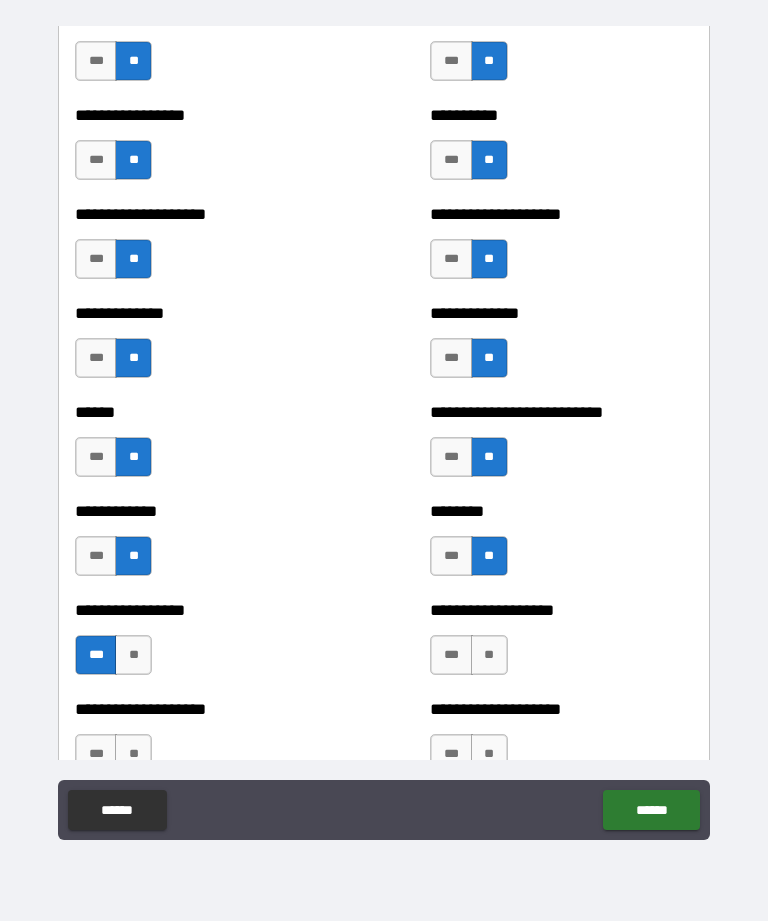 click on "**" at bounding box center [489, 655] 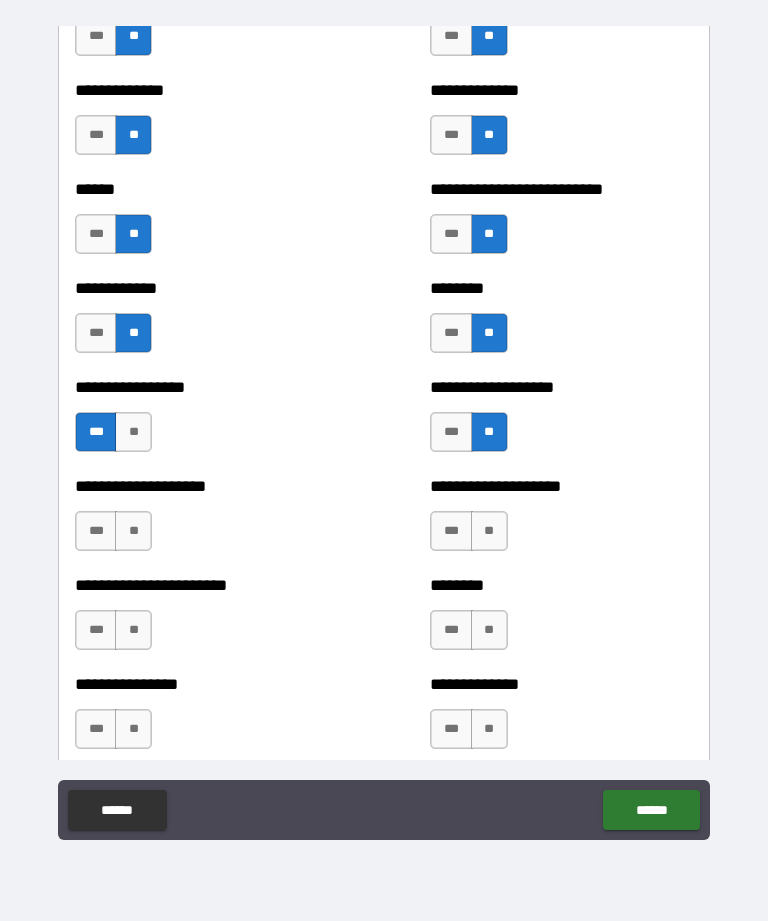 scroll, scrollTop: 3459, scrollLeft: 0, axis: vertical 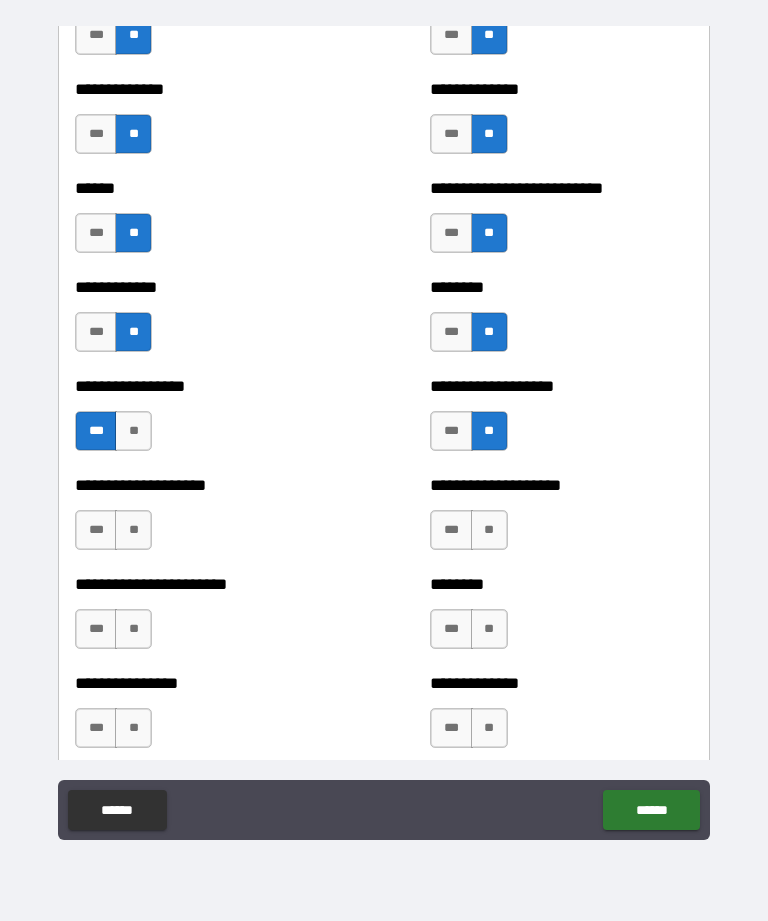 click on "**" at bounding box center [133, 530] 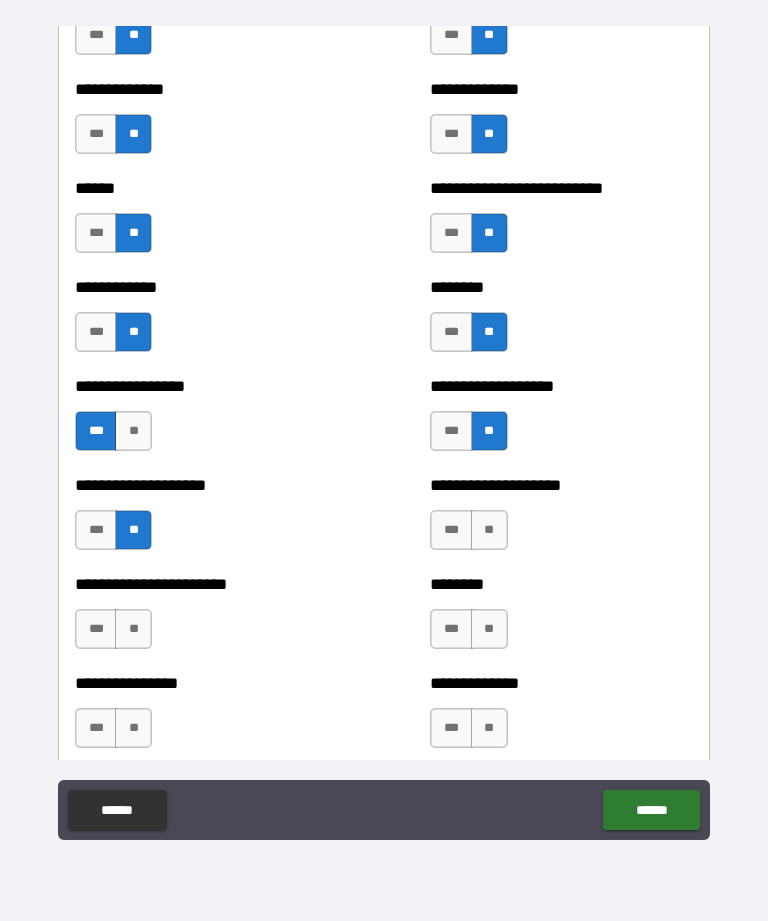 click on "**" at bounding box center [489, 530] 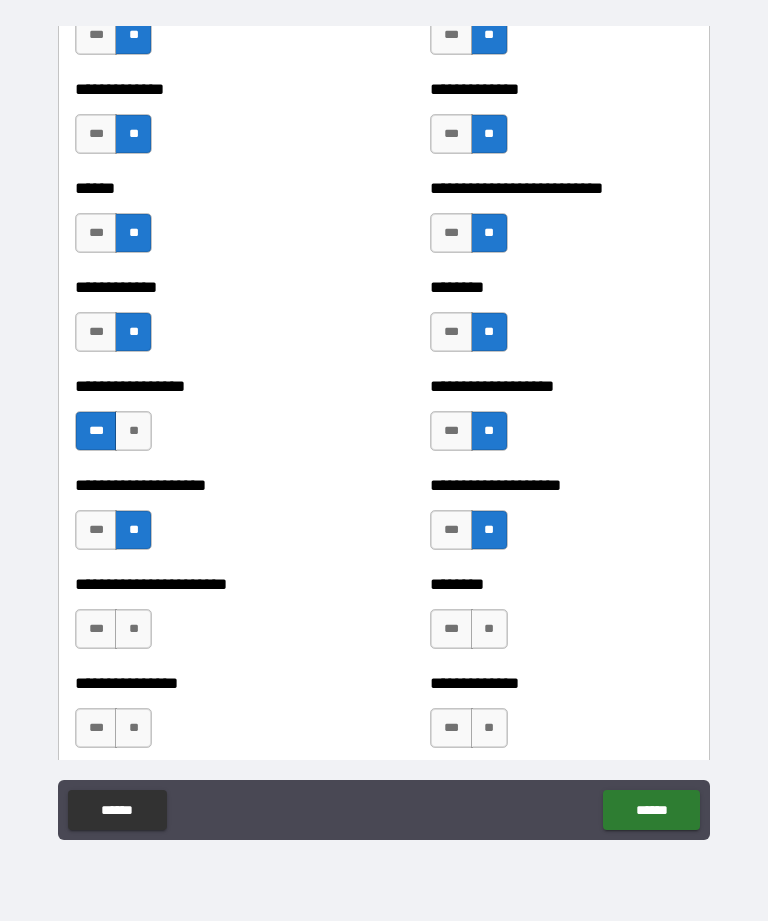 click on "**" at bounding box center [133, 629] 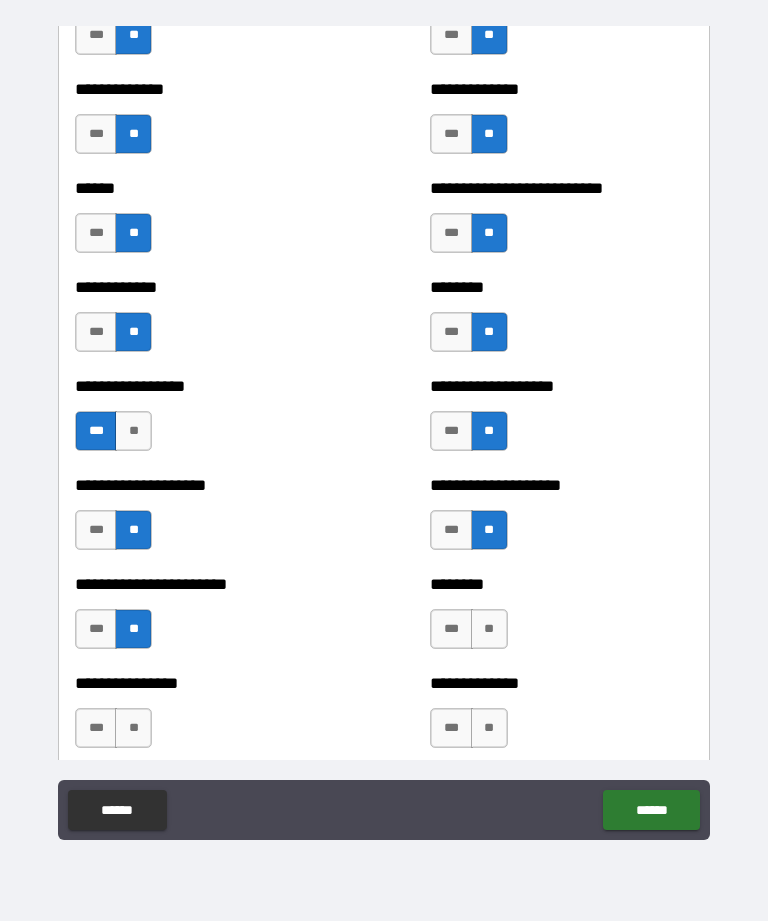 click on "**" at bounding box center (489, 629) 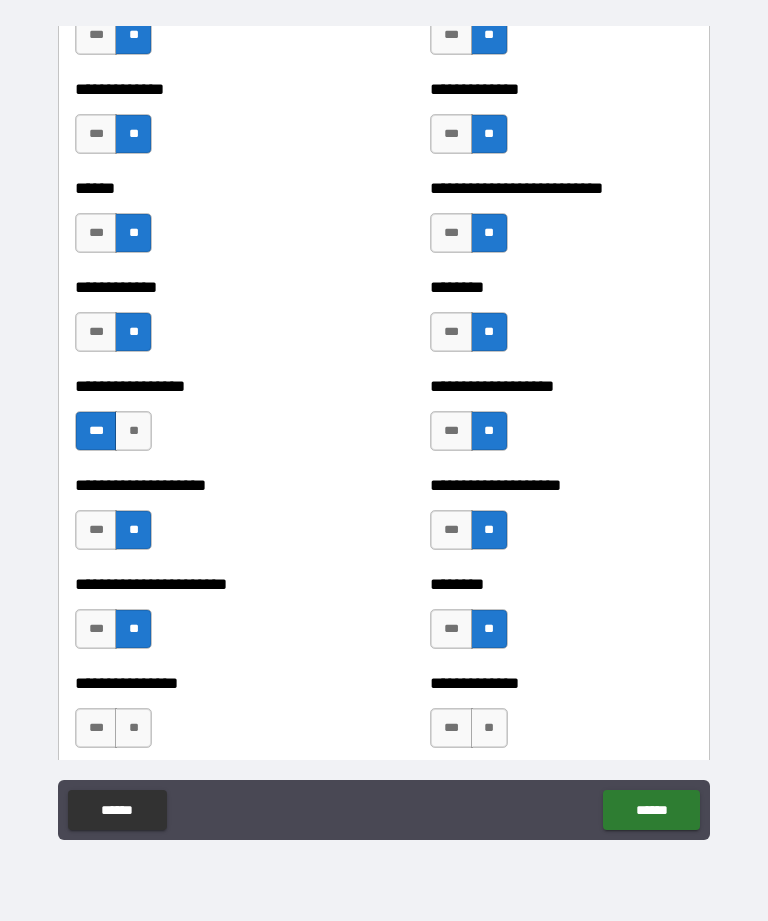click on "**" at bounding box center (133, 728) 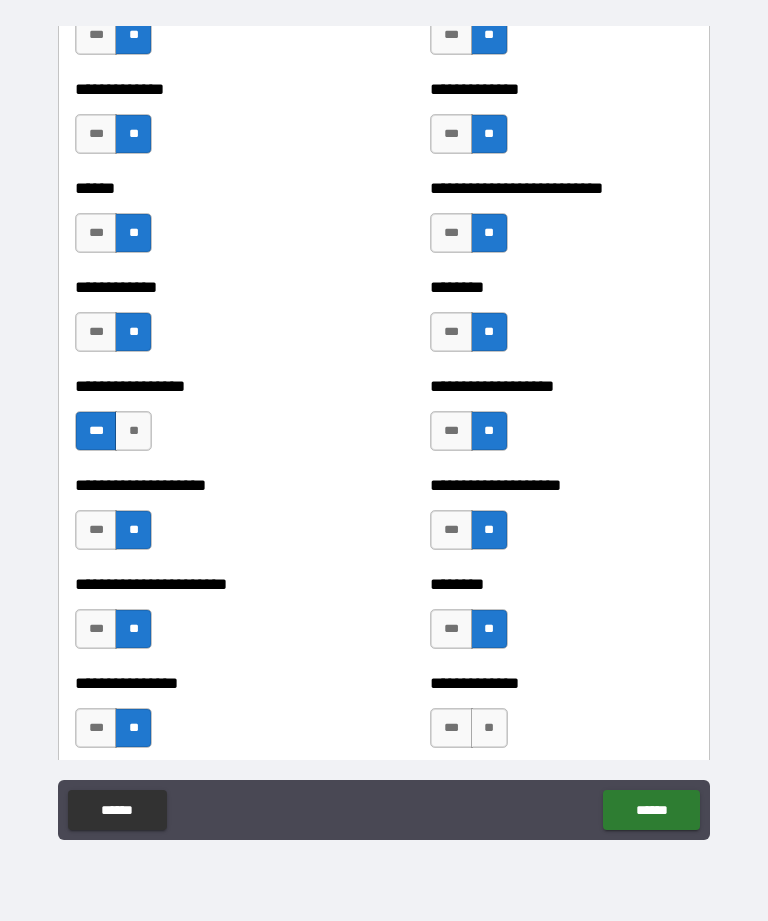 click on "**" at bounding box center [489, 728] 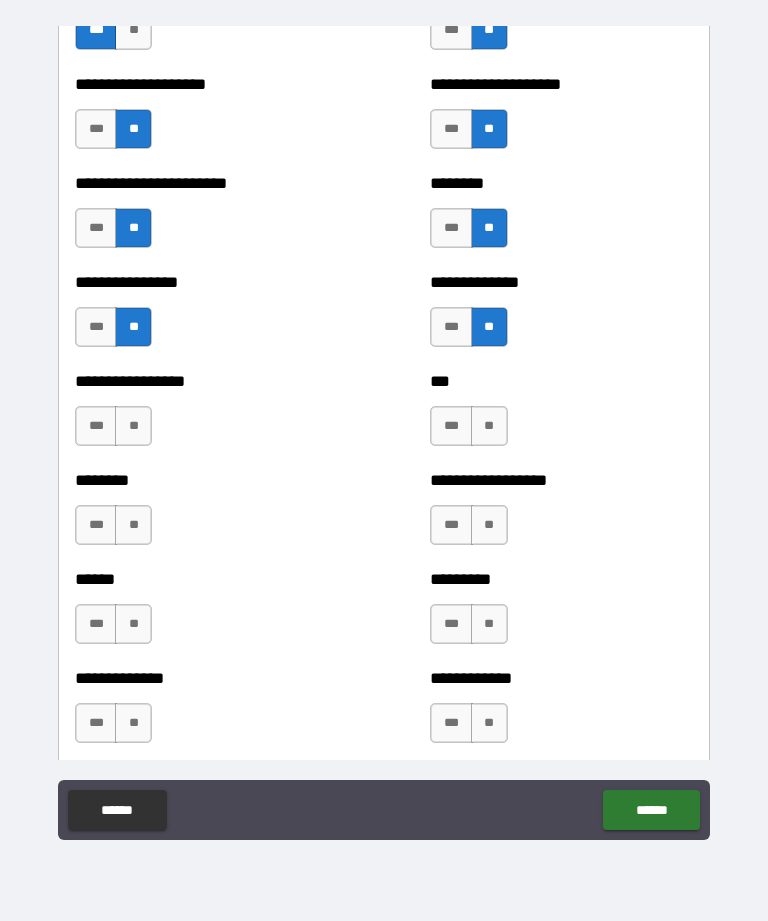 scroll, scrollTop: 3863, scrollLeft: 0, axis: vertical 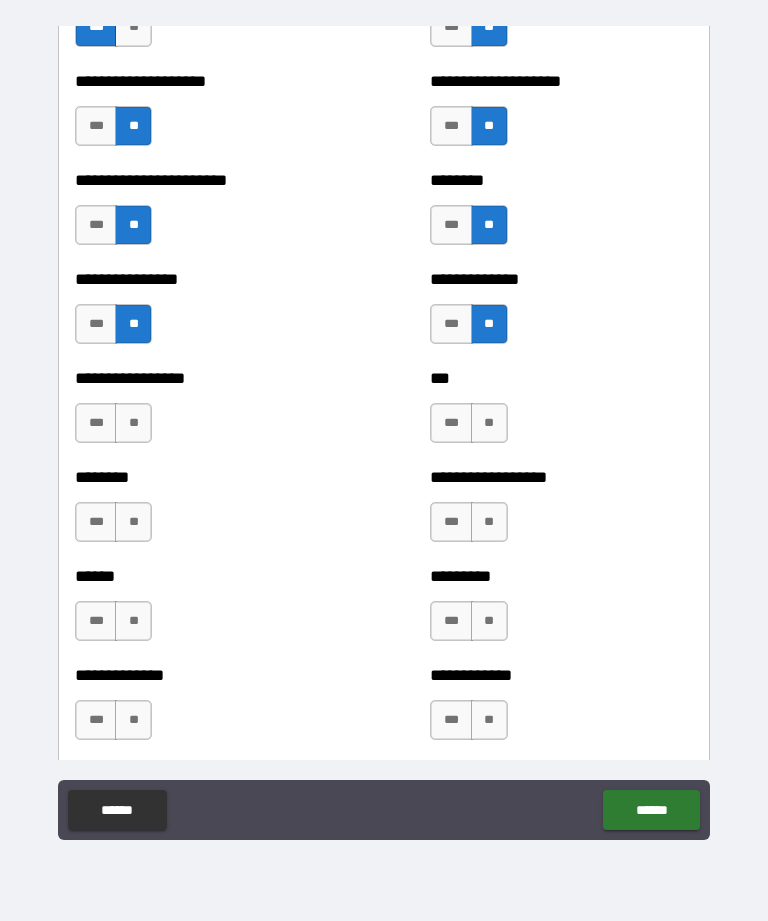 click on "**" at bounding box center [133, 423] 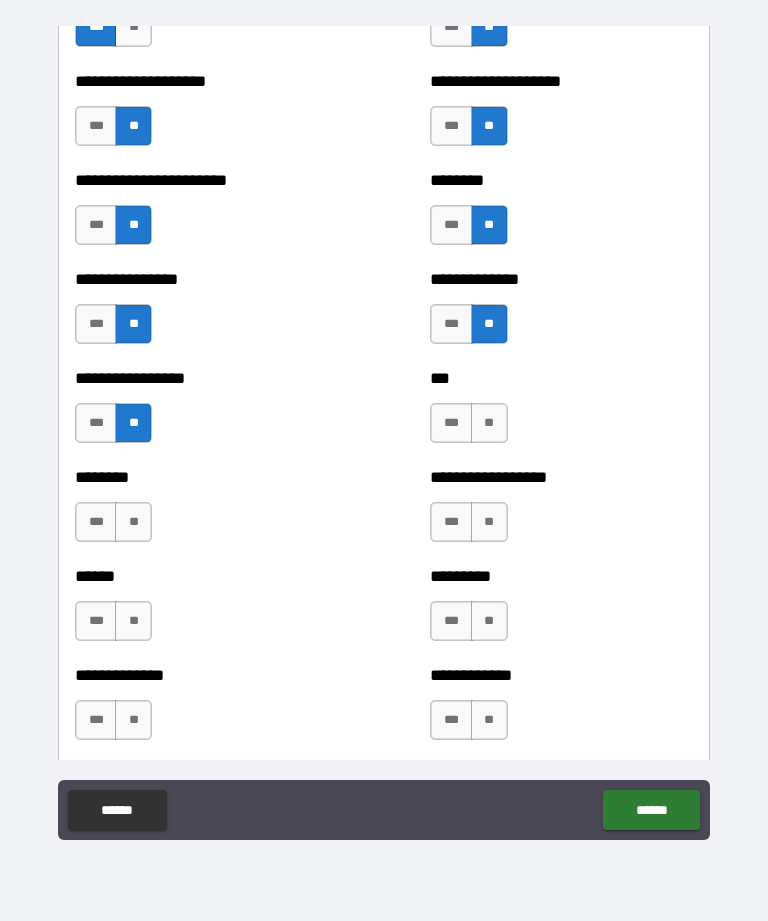 click on "**" at bounding box center [489, 423] 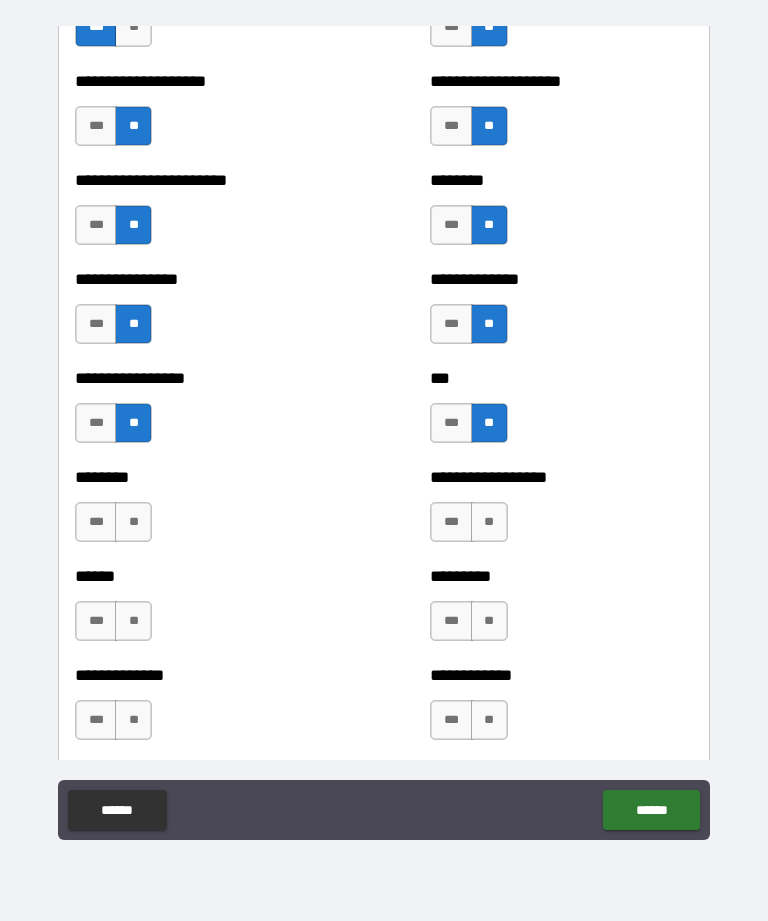 click on "**" at bounding box center [133, 522] 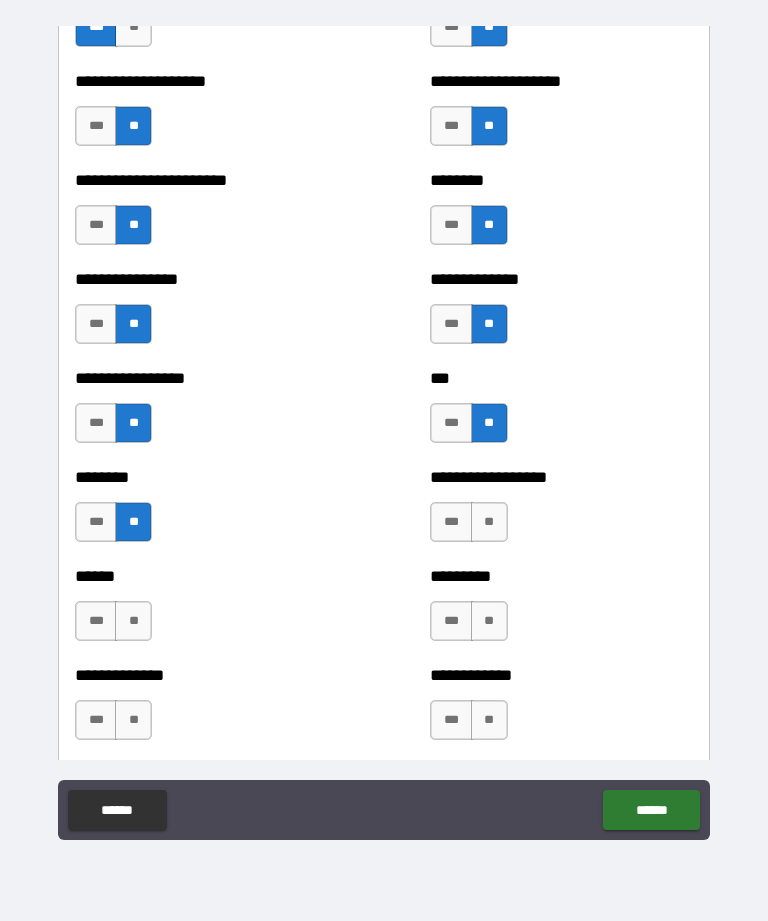 click on "**" at bounding box center [489, 522] 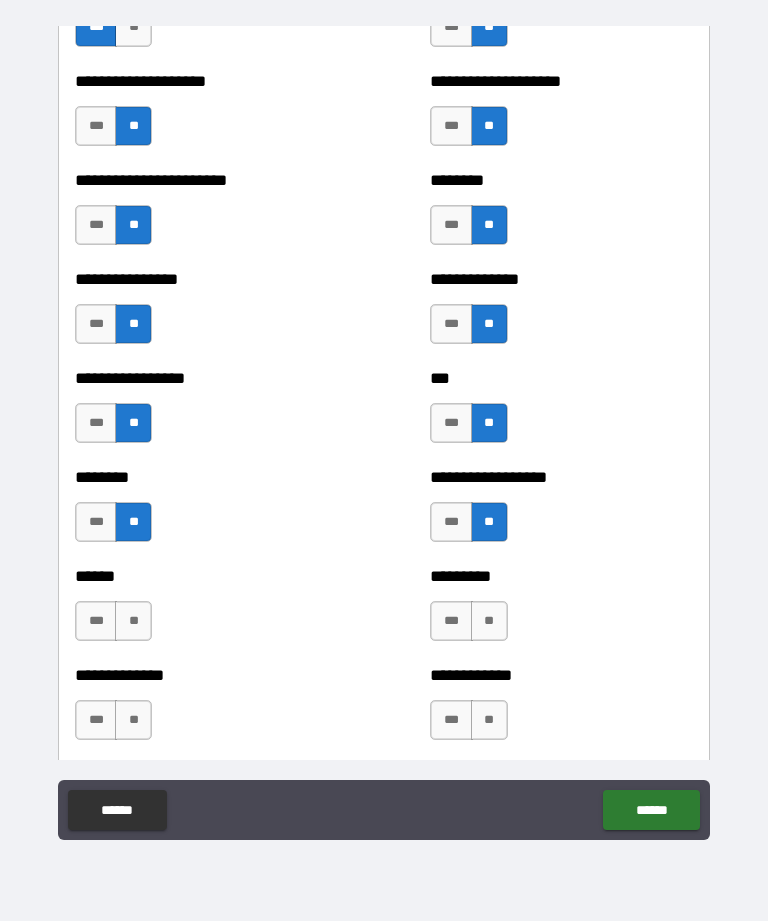 click on "**" at bounding box center (133, 621) 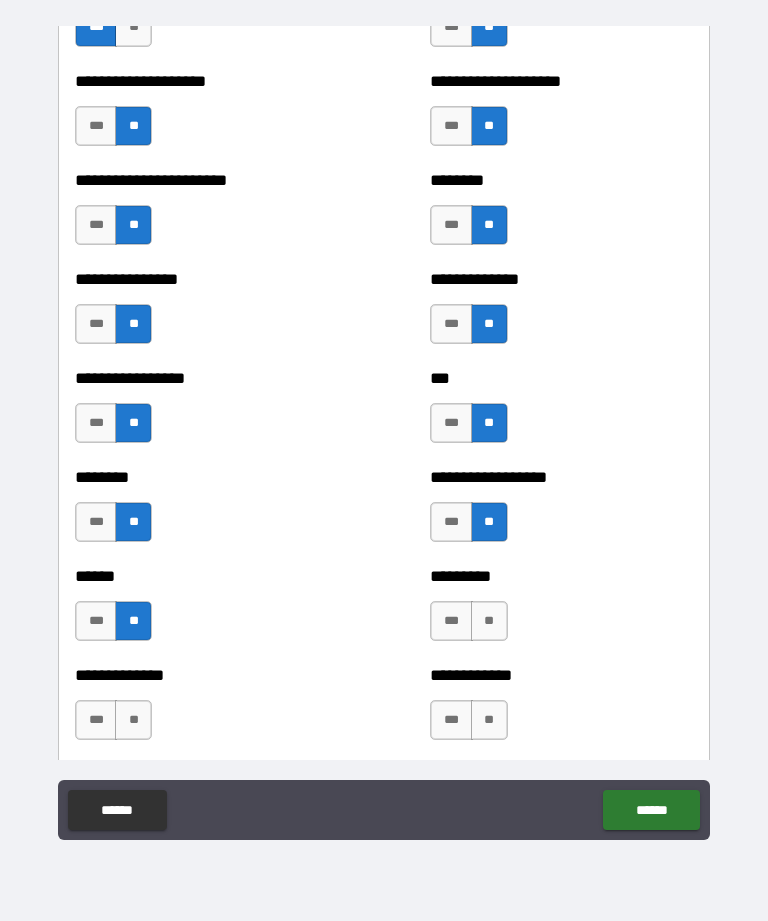 click on "**" at bounding box center (489, 621) 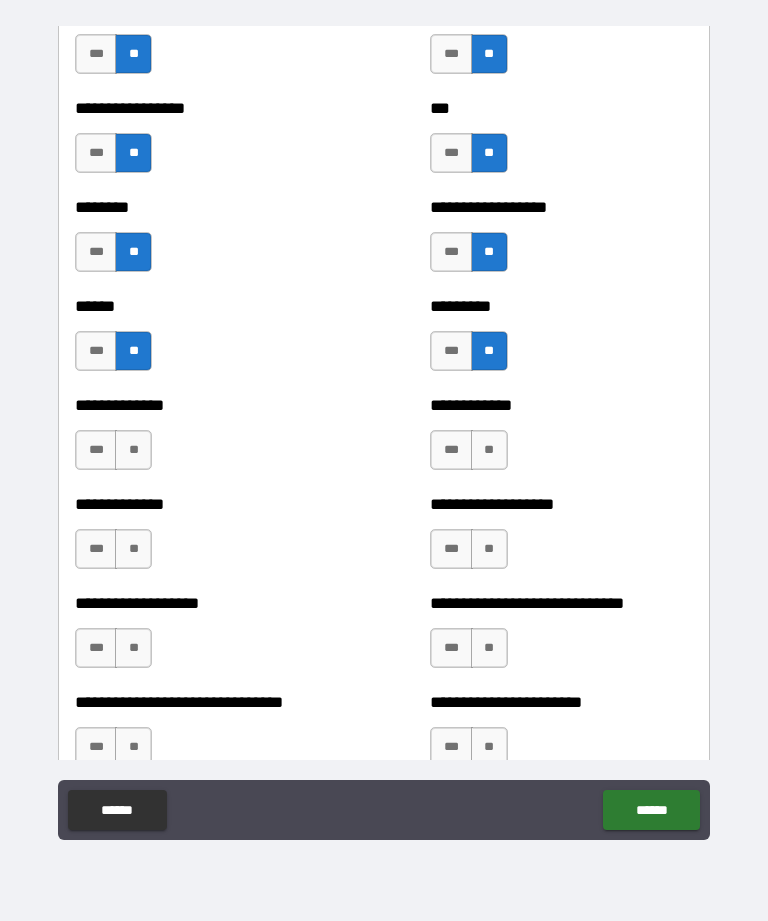 scroll, scrollTop: 4144, scrollLeft: 0, axis: vertical 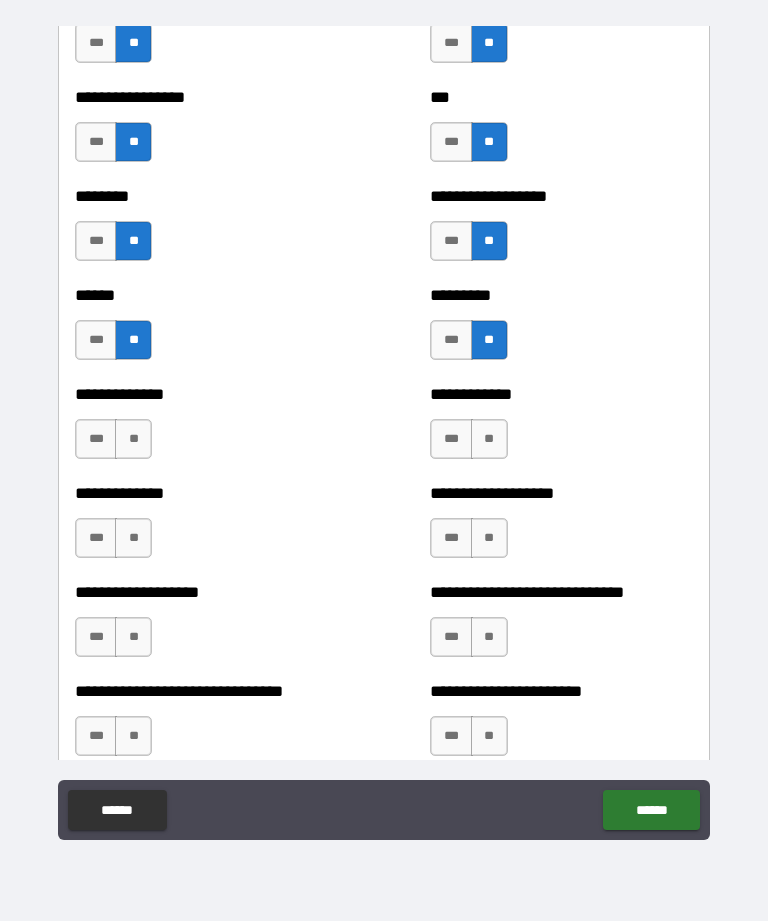 click on "**" at bounding box center [133, 439] 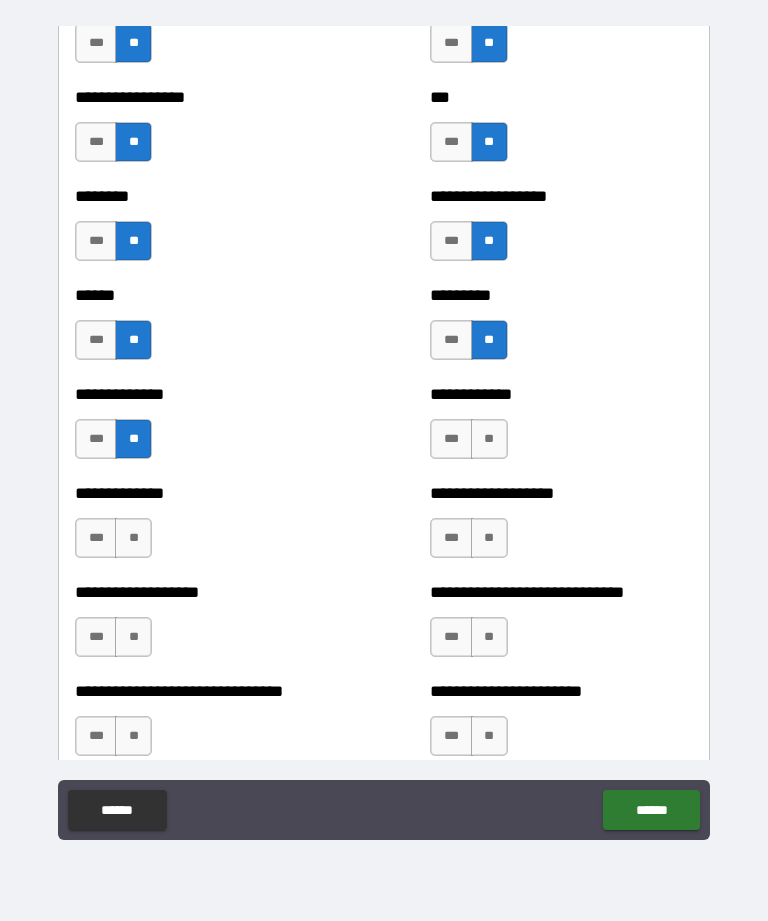 click on "**" at bounding box center [489, 439] 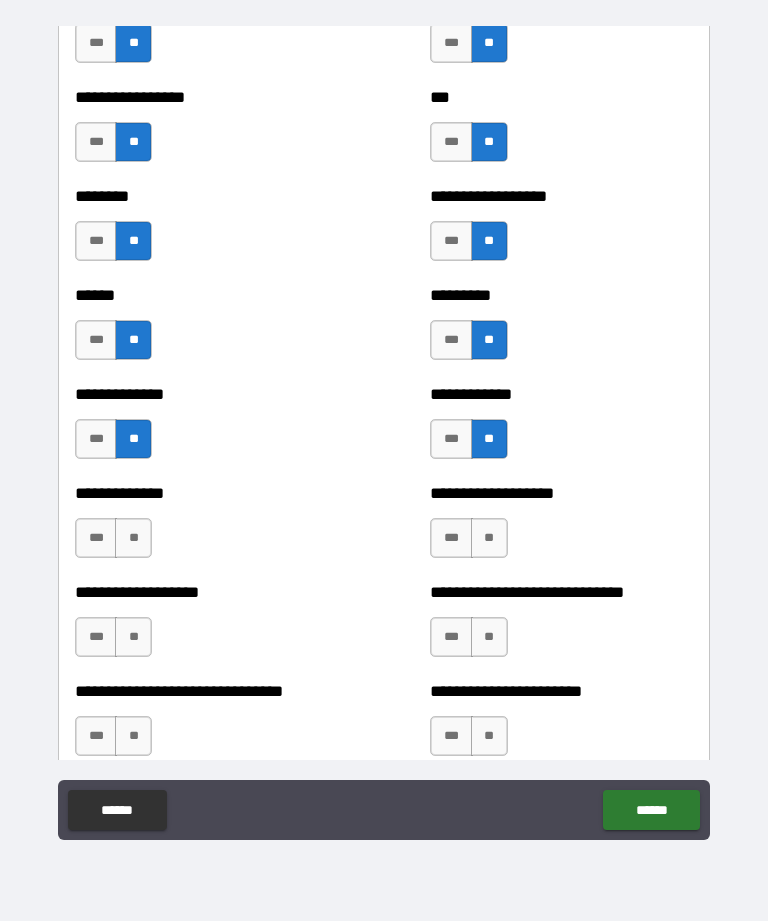 click on "**" at bounding box center [133, 538] 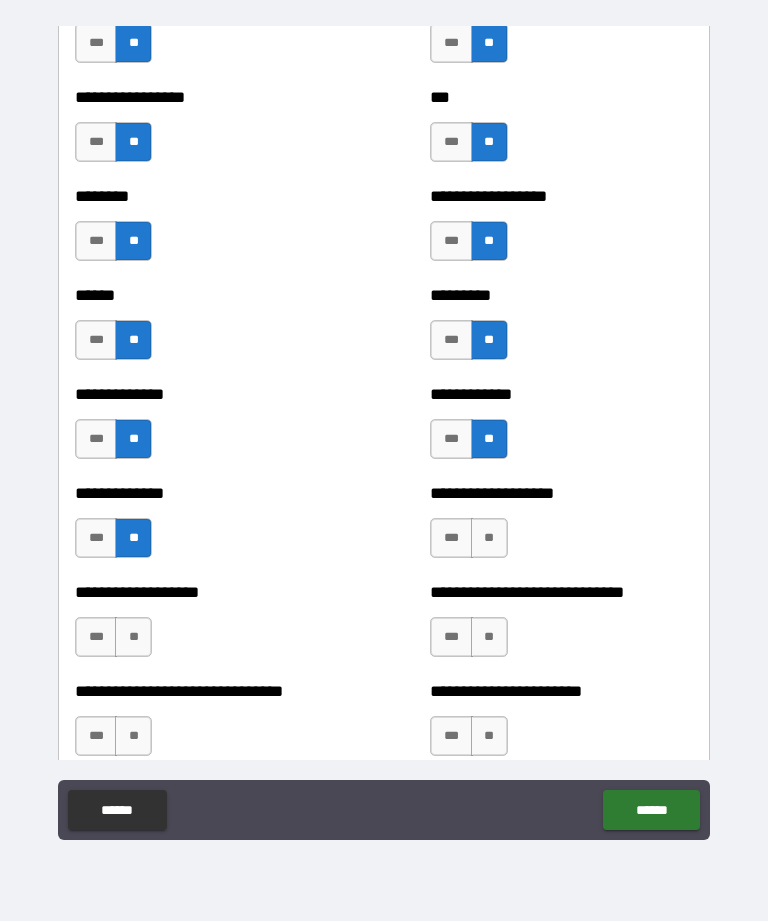 click on "**" at bounding box center (489, 538) 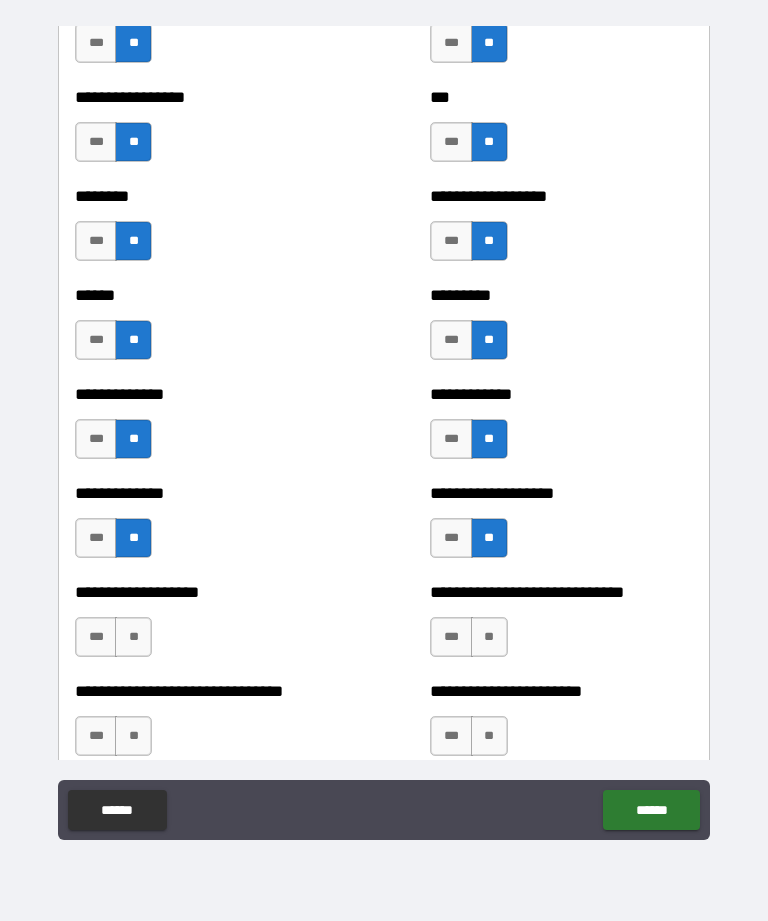 click on "**" at bounding box center (133, 637) 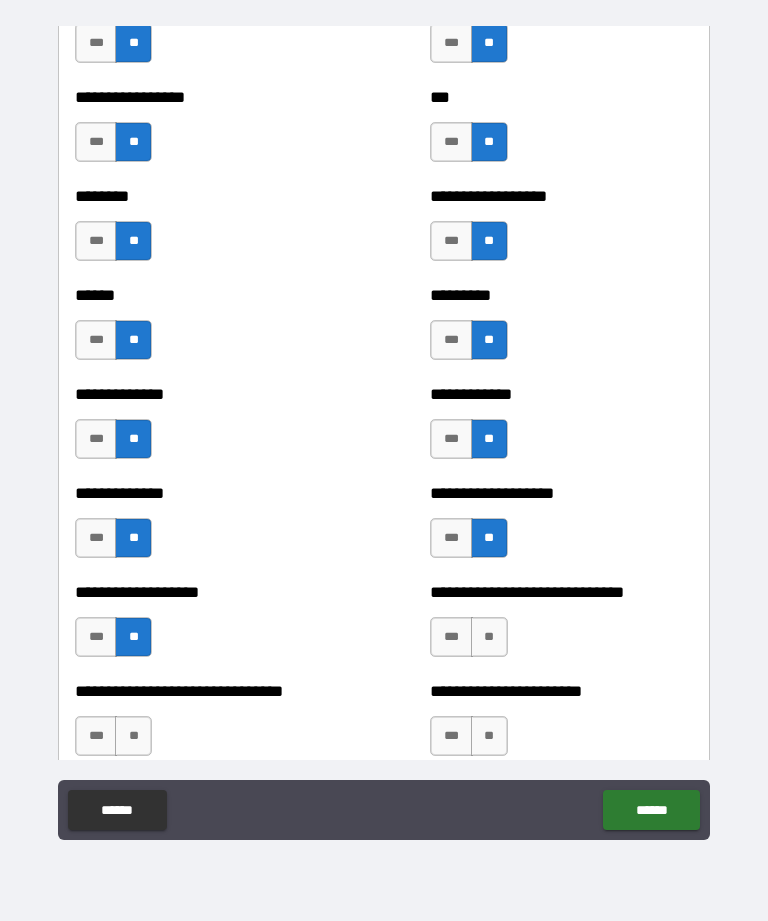 click on "**" at bounding box center [489, 637] 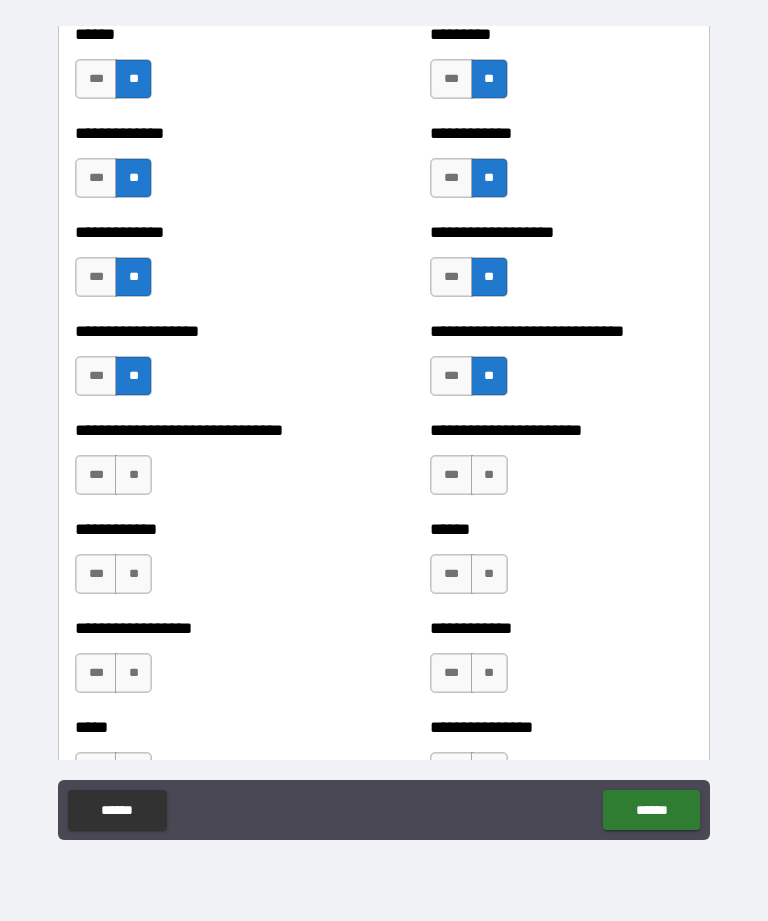 scroll, scrollTop: 4423, scrollLeft: 0, axis: vertical 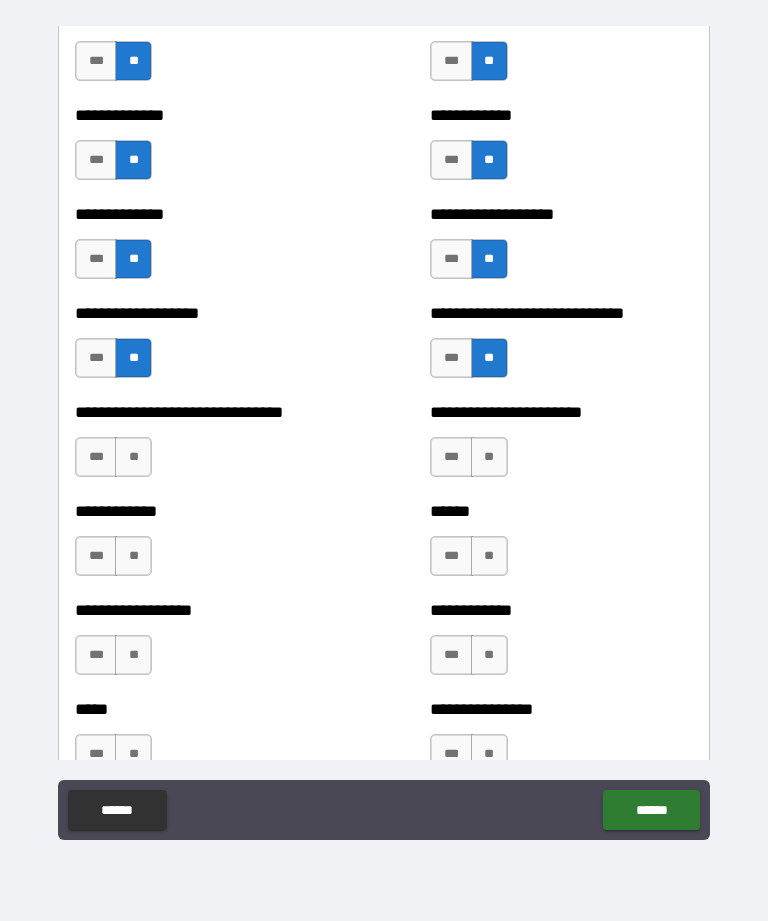 click on "**" at bounding box center [133, 457] 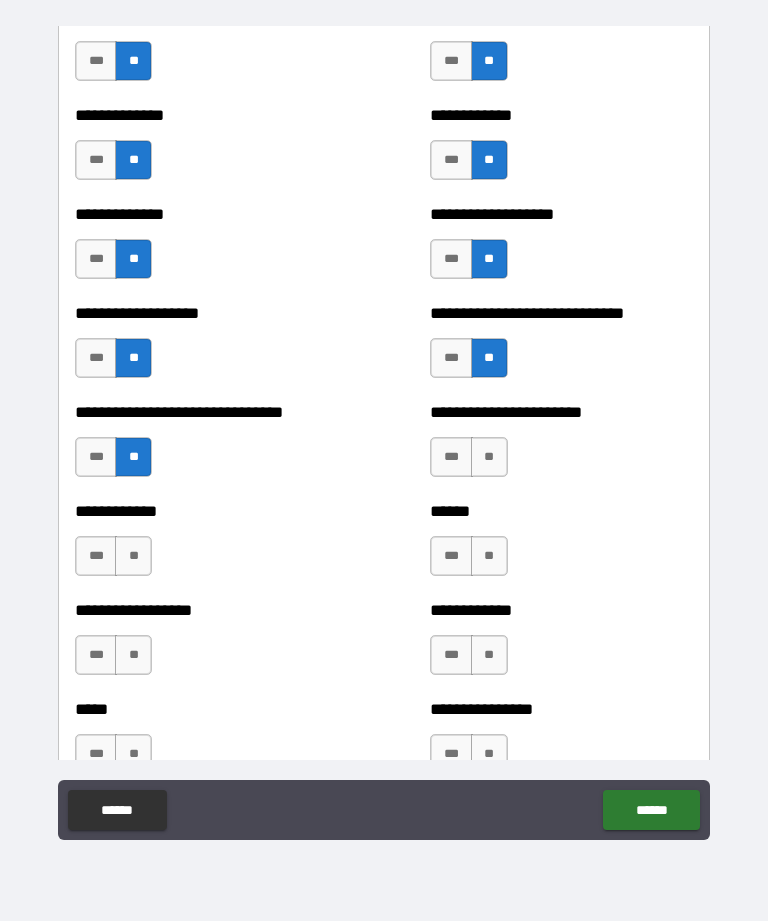 click on "**" at bounding box center (489, 457) 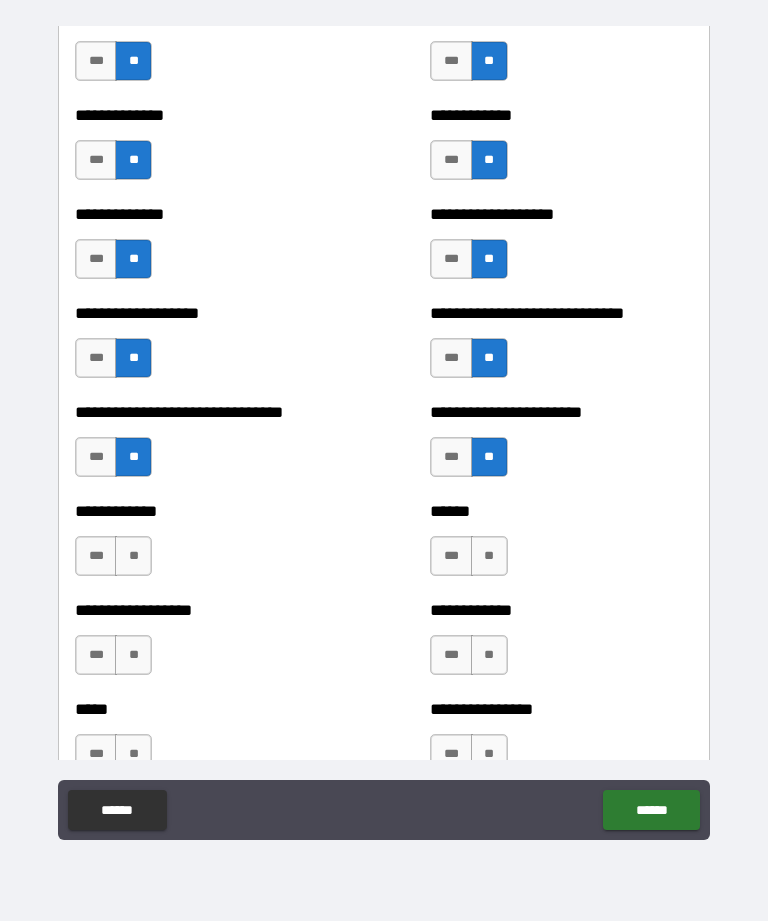 click on "**" at bounding box center [133, 556] 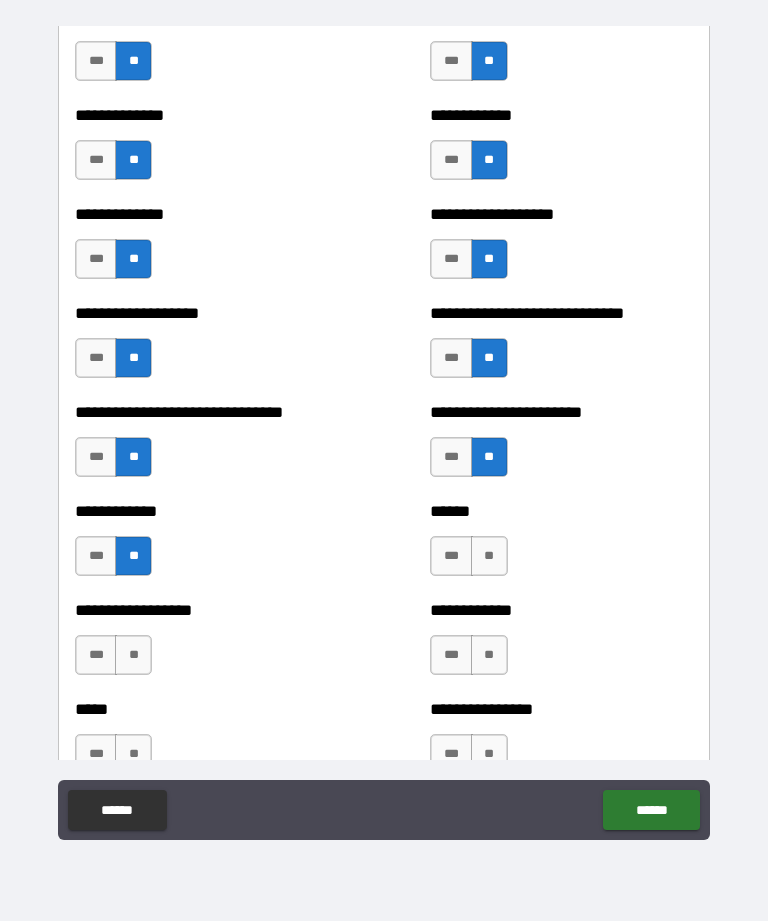 click on "**" at bounding box center (489, 556) 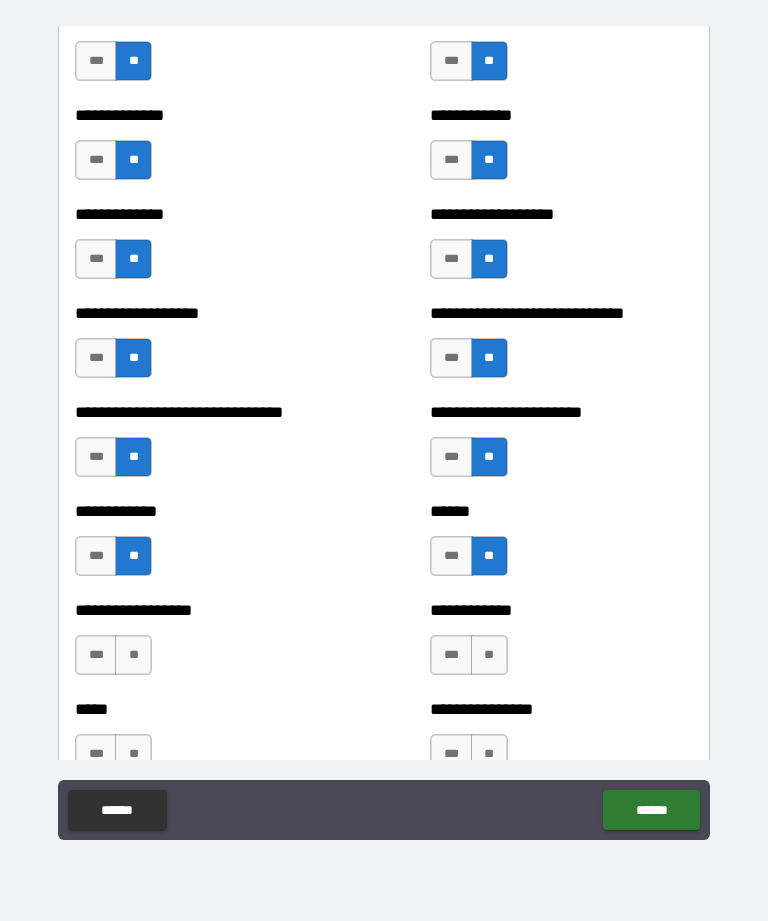 click on "**" at bounding box center (133, 655) 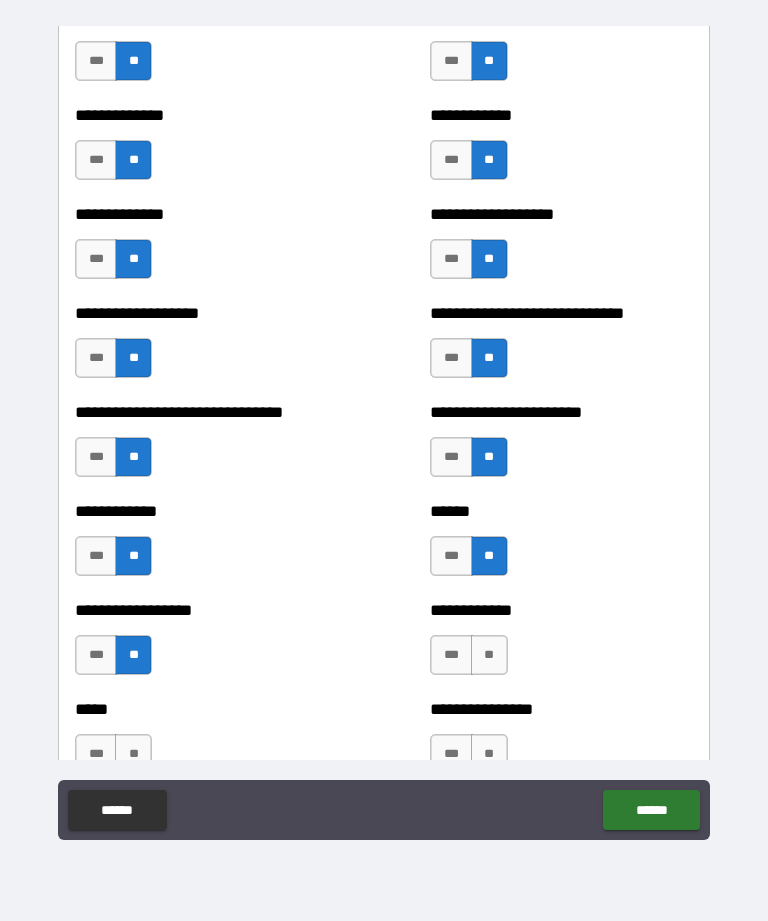 click on "**" at bounding box center (489, 655) 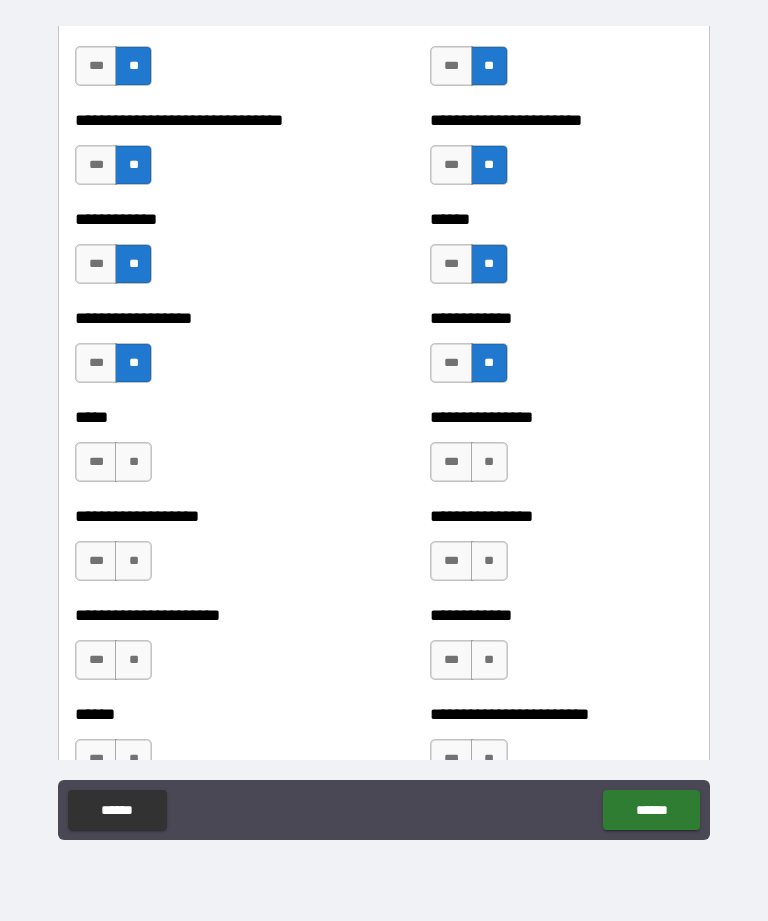 scroll, scrollTop: 4718, scrollLeft: 0, axis: vertical 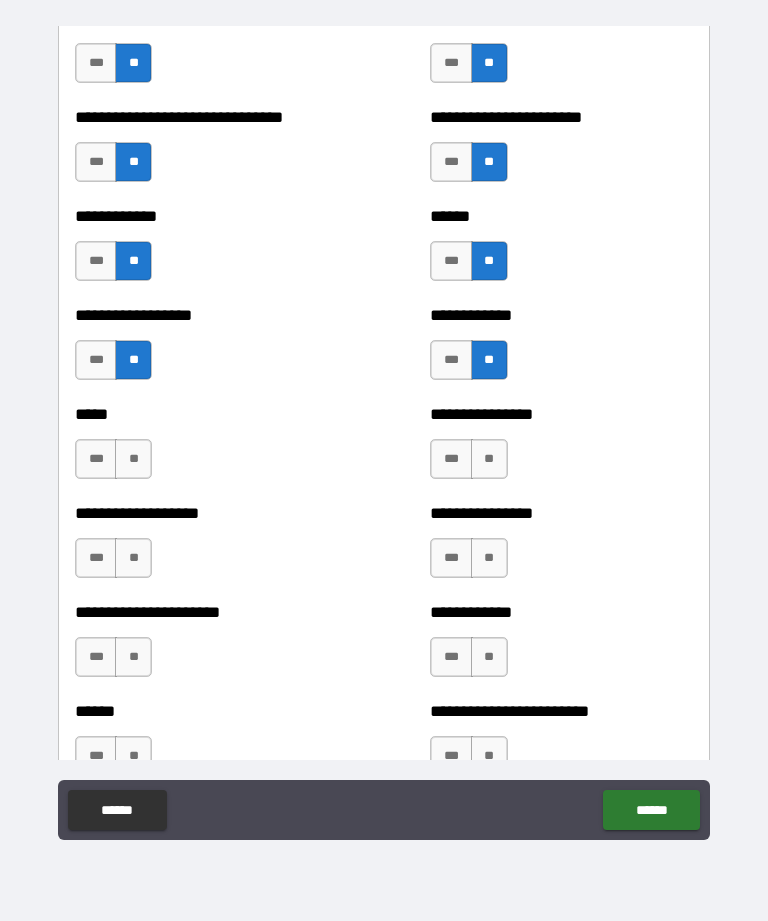 click on "**" at bounding box center (133, 459) 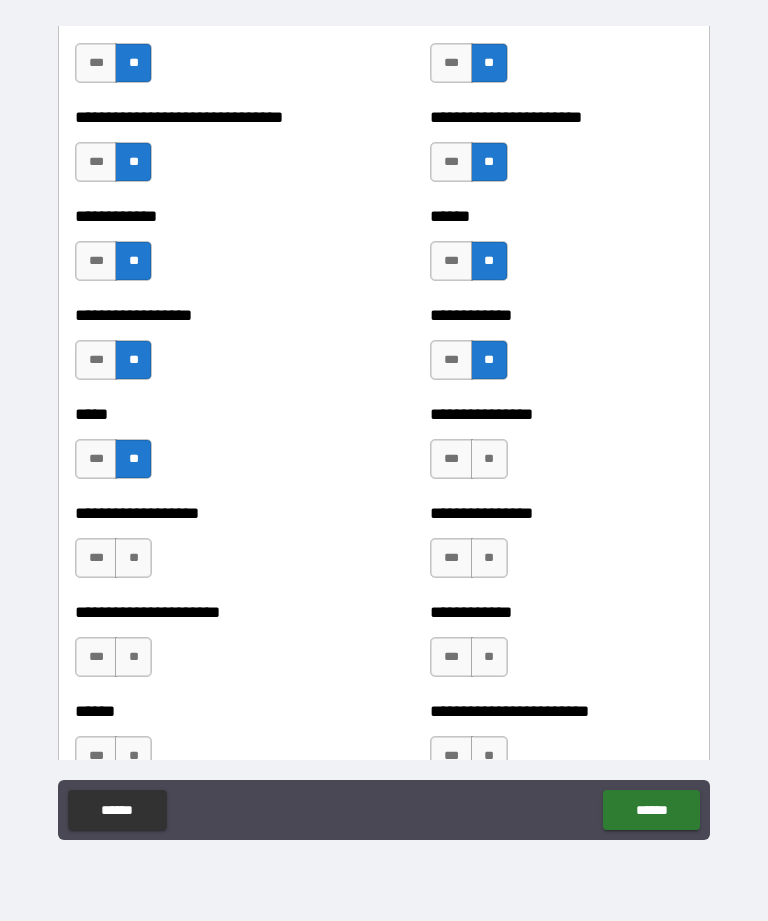 click on "**" at bounding box center [489, 459] 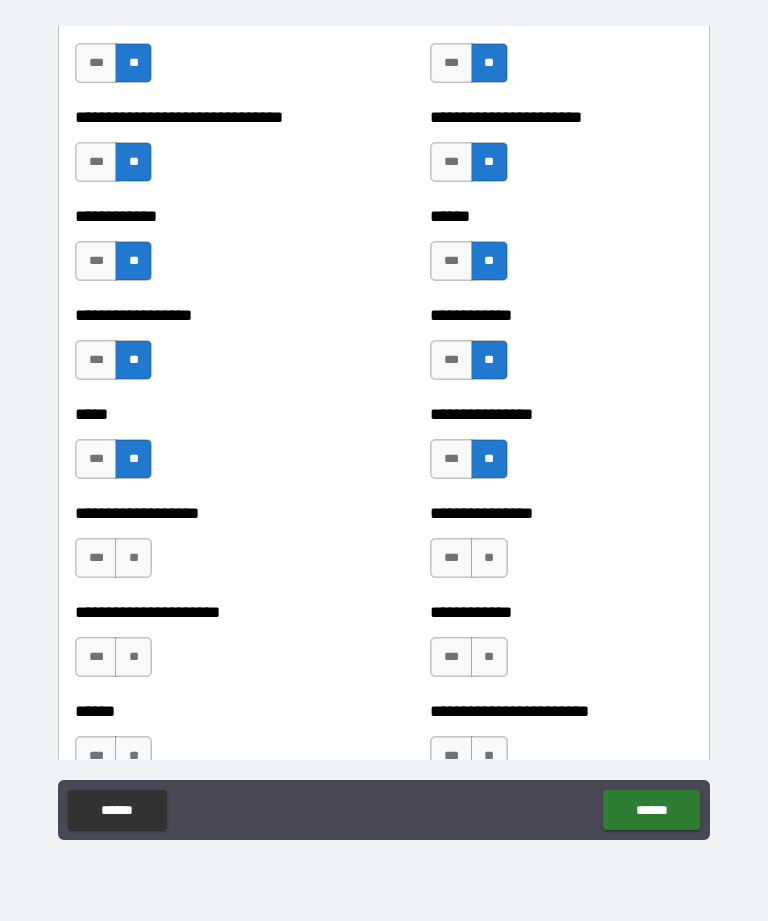 click on "**" at bounding box center (133, 558) 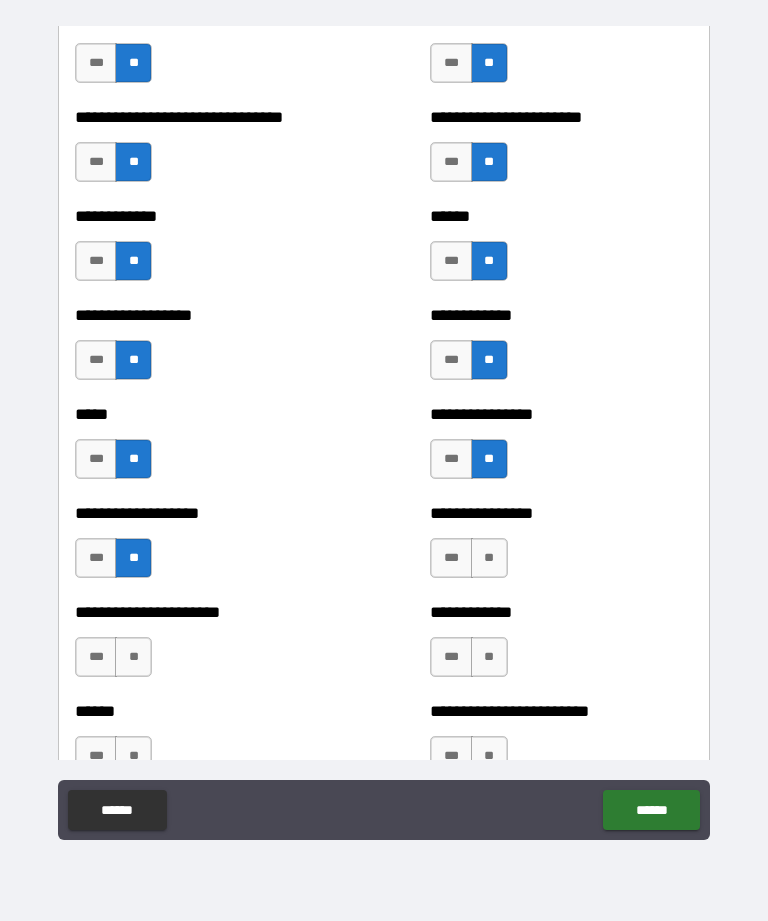 click on "**" at bounding box center [489, 558] 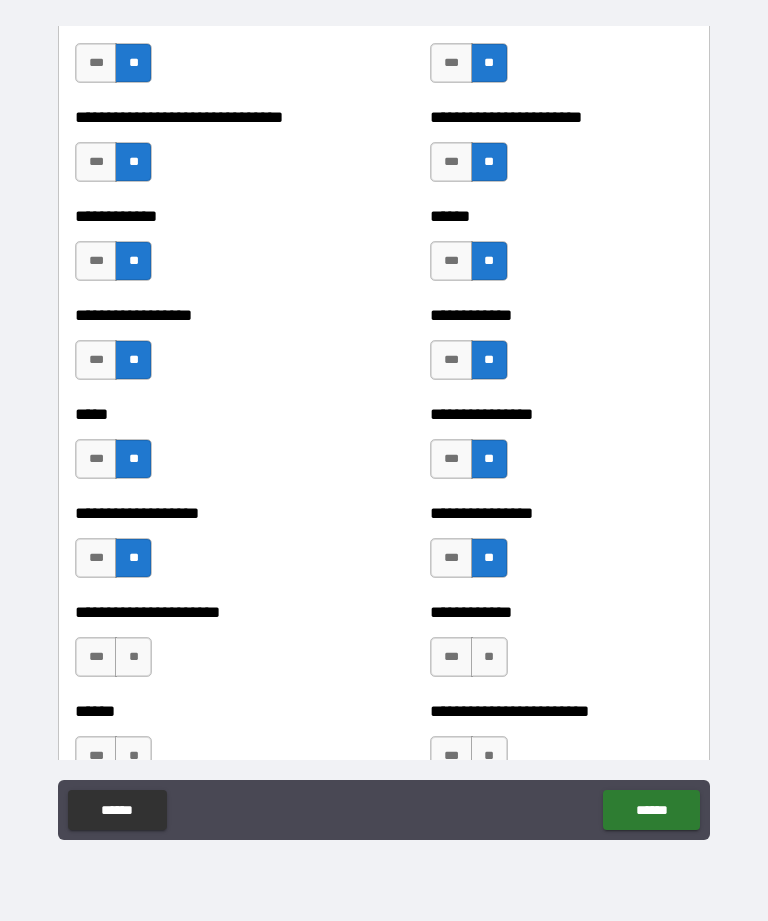 click on "**" at bounding box center [133, 657] 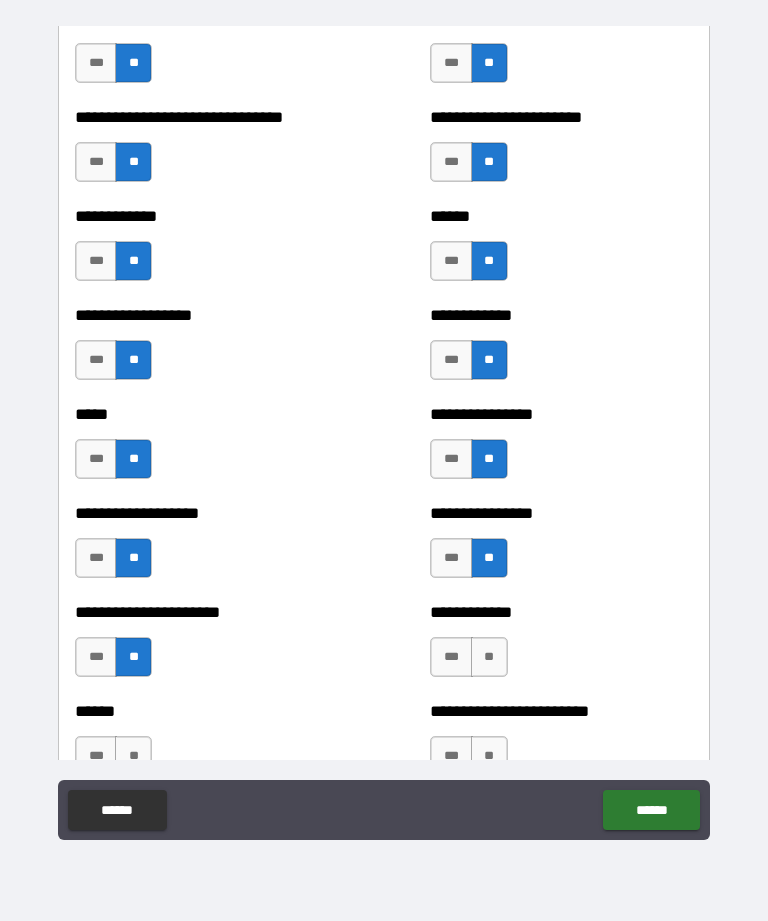 click on "**" at bounding box center [489, 657] 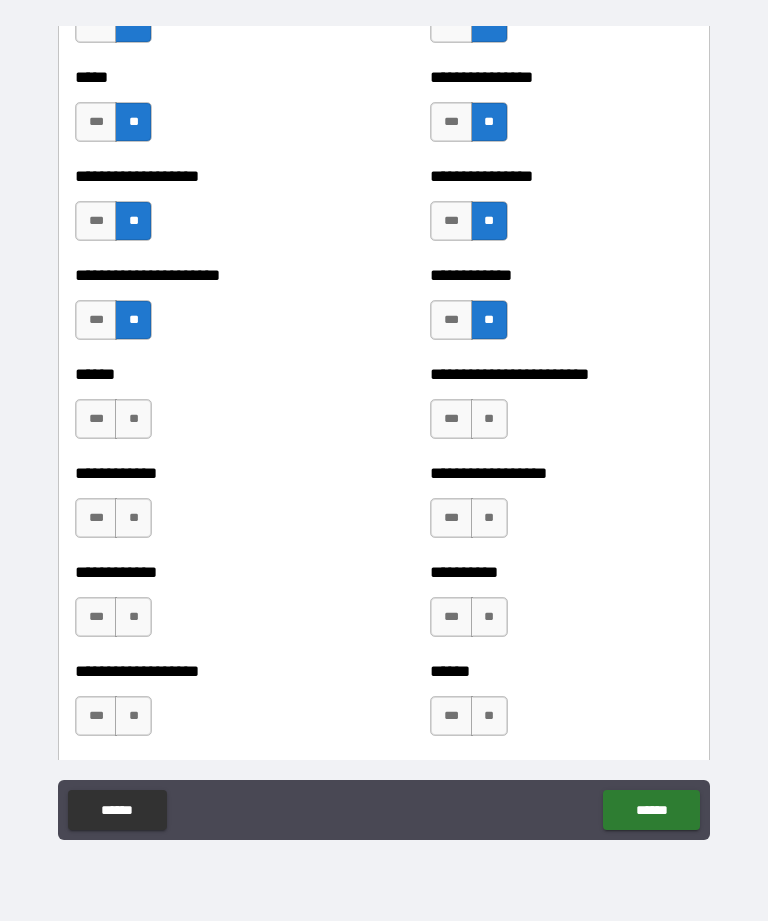 scroll, scrollTop: 5073, scrollLeft: 0, axis: vertical 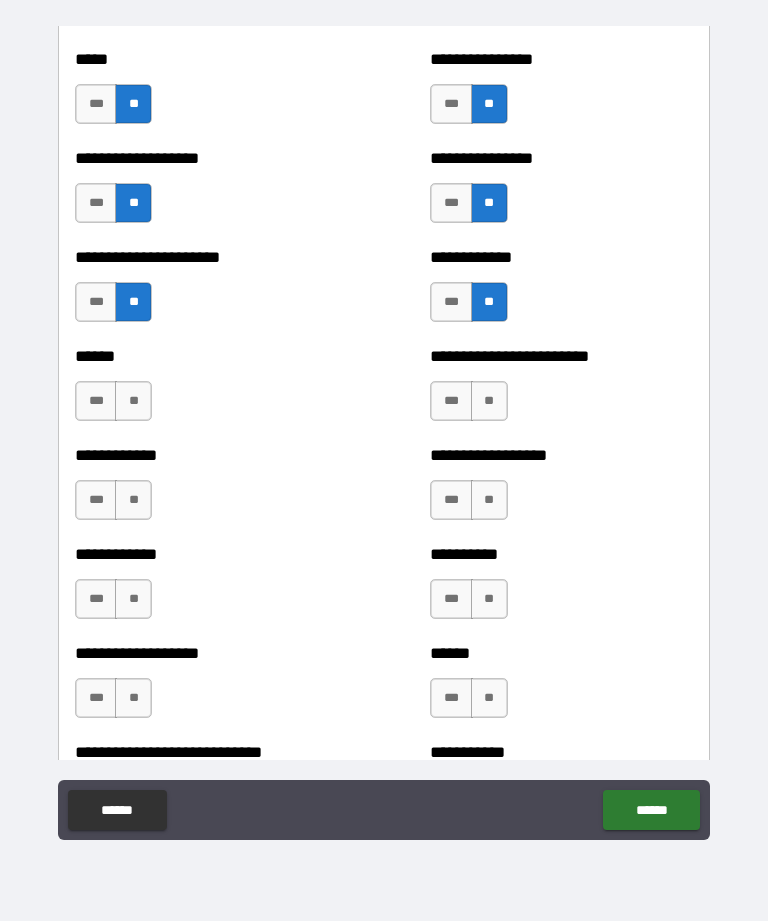 click on "**" at bounding box center (133, 401) 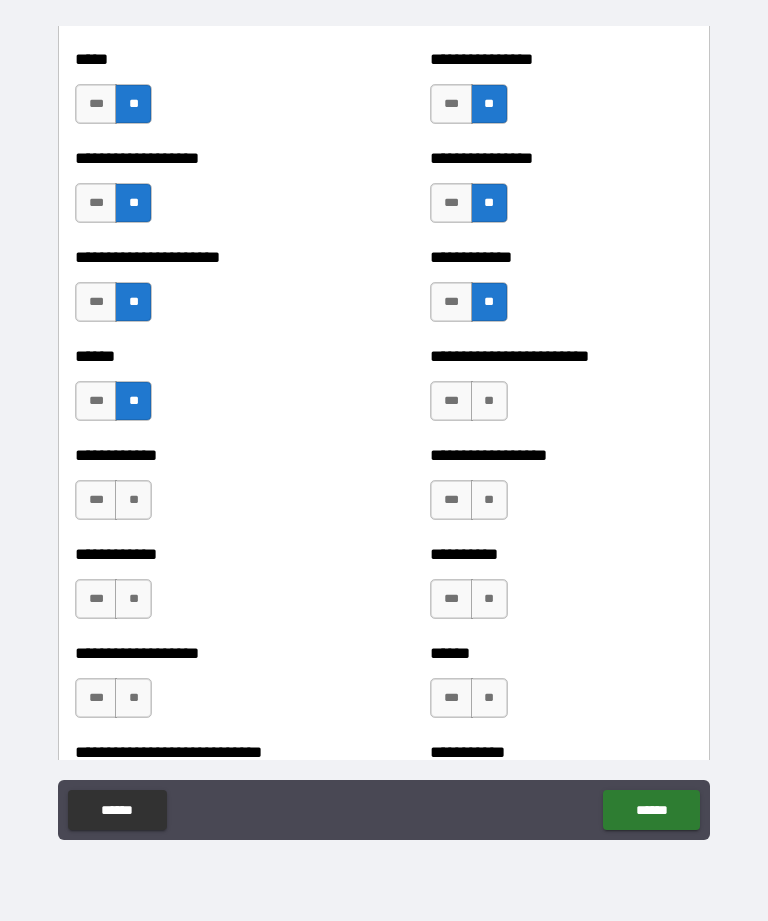 click on "**" at bounding box center [489, 401] 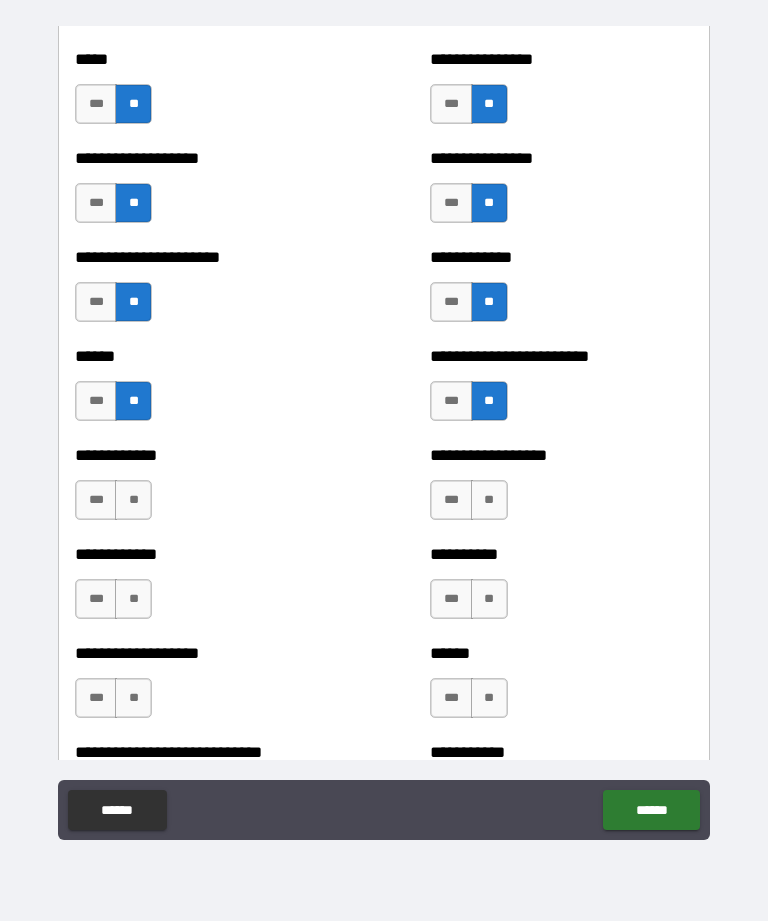 click on "**" at bounding box center [133, 500] 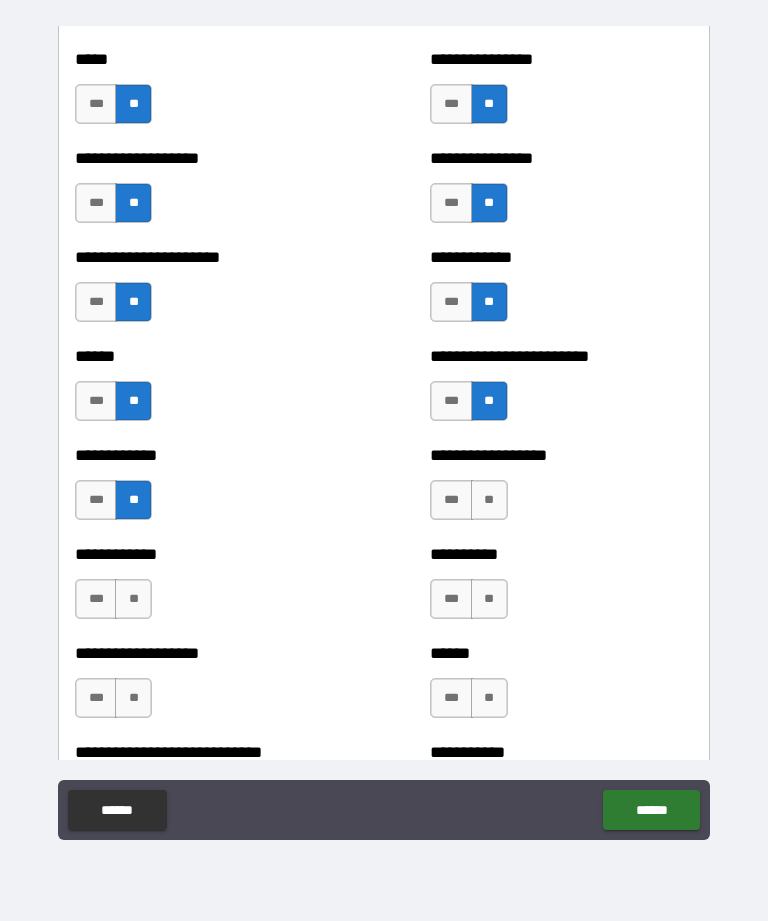 click on "**" at bounding box center (489, 500) 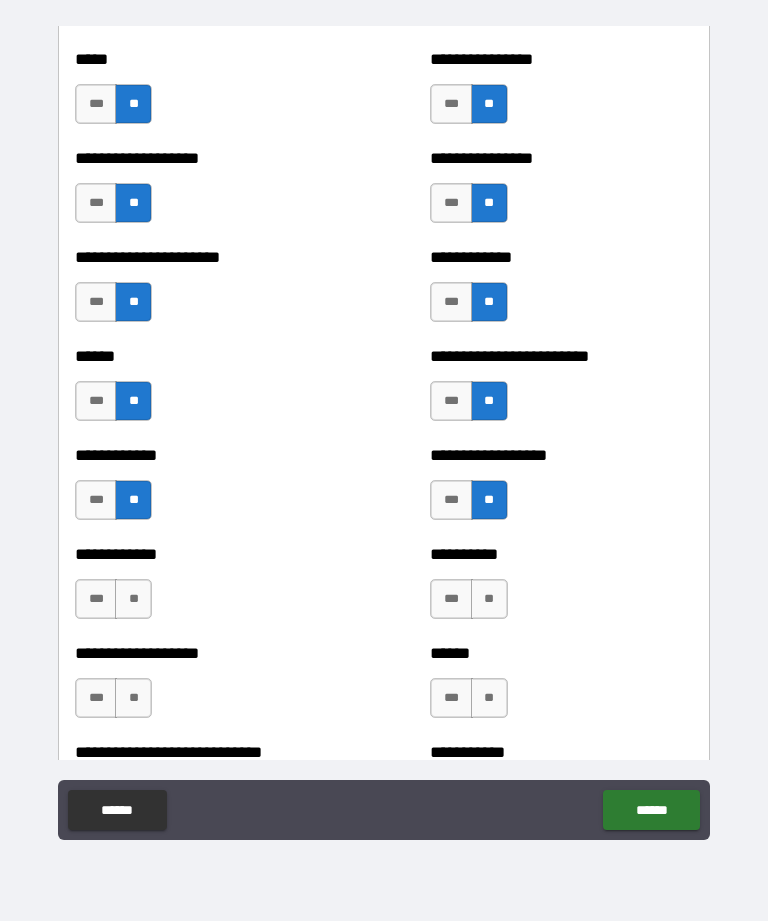 click on "**" at bounding box center (133, 599) 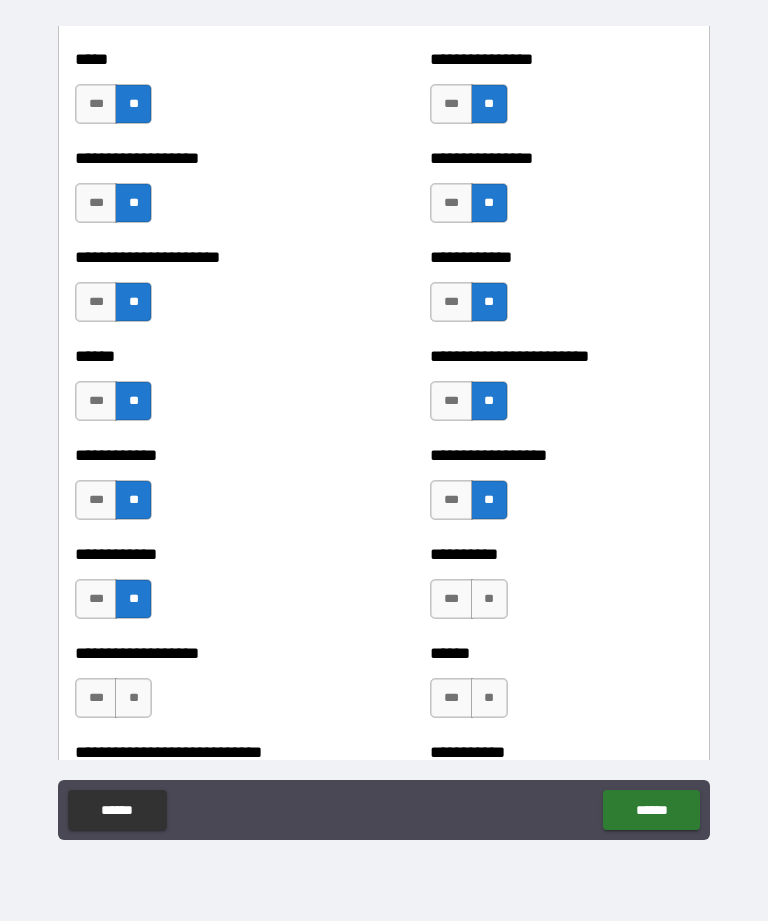 click on "**" at bounding box center [489, 599] 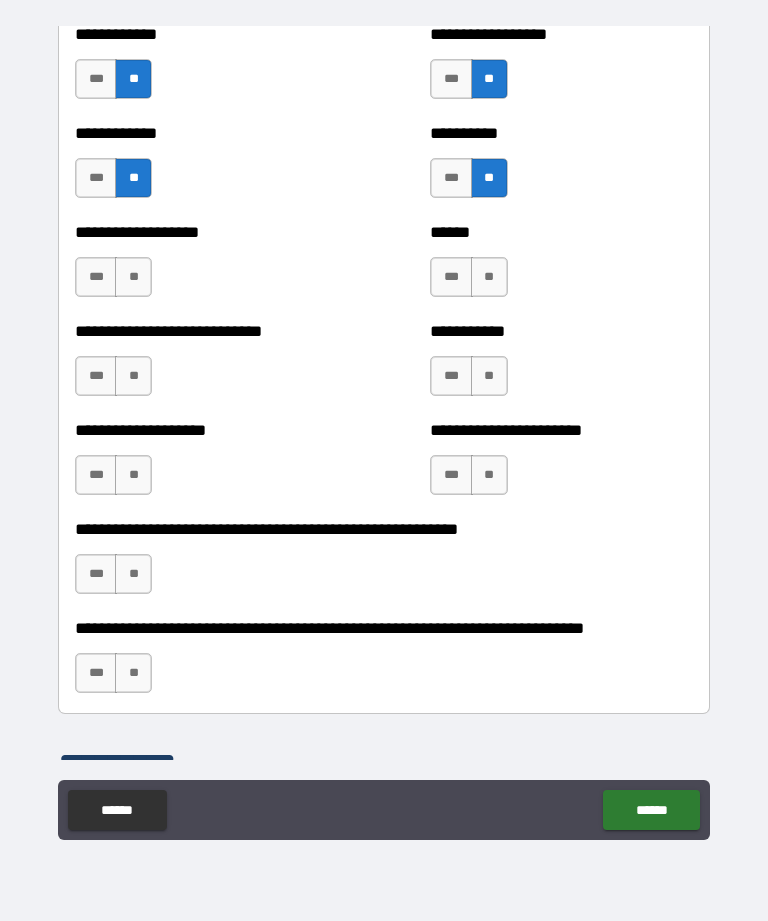 scroll, scrollTop: 5495, scrollLeft: 0, axis: vertical 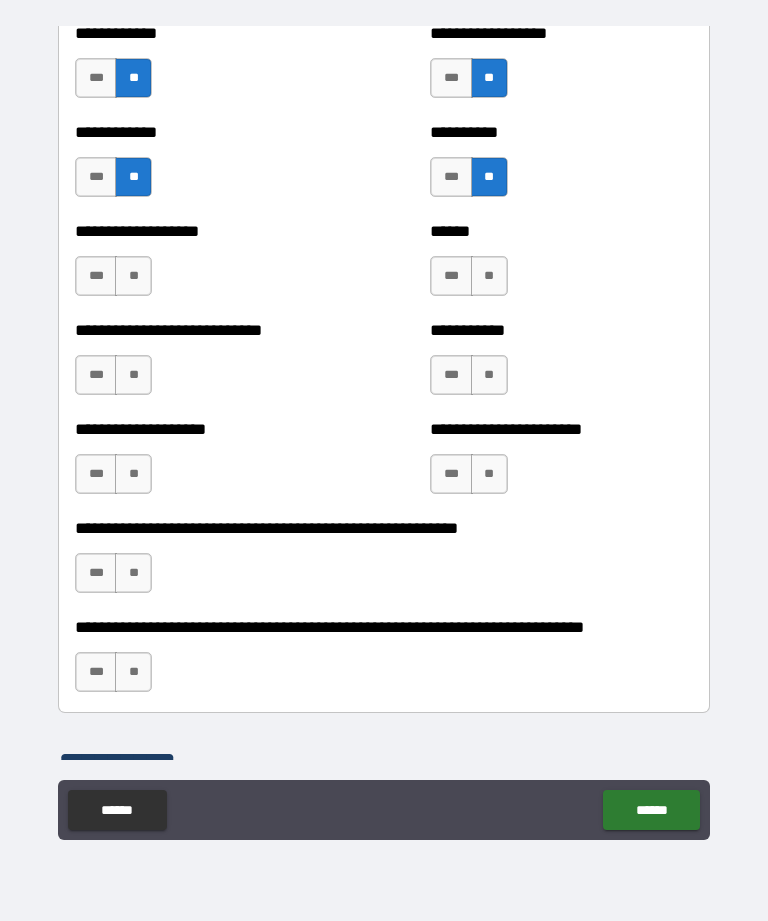click on "**" at bounding box center [133, 276] 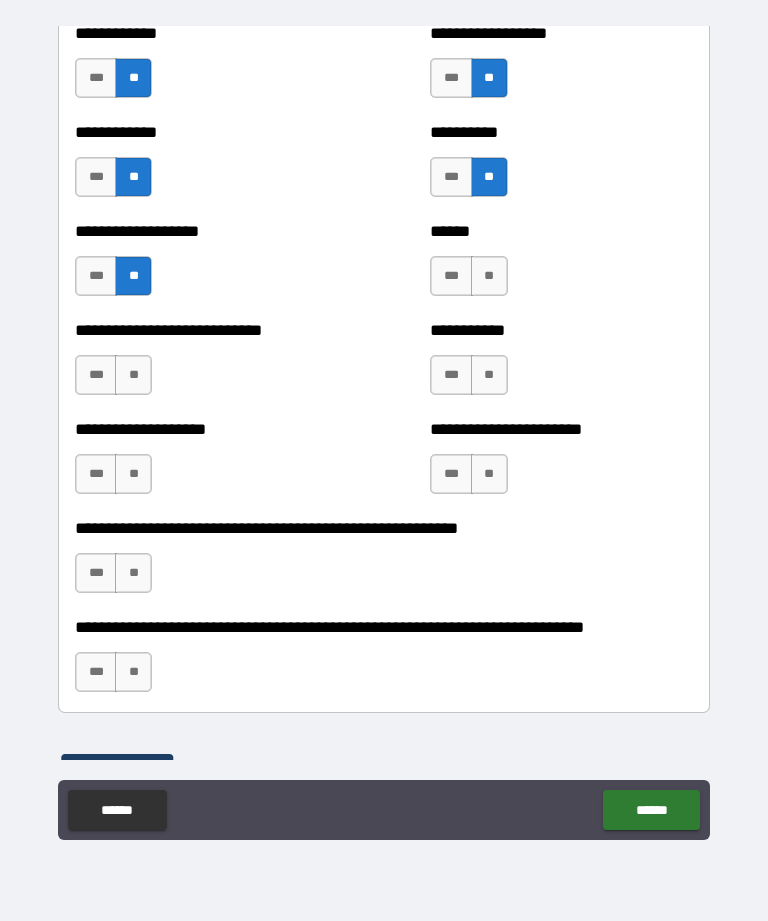 click on "**" at bounding box center [133, 375] 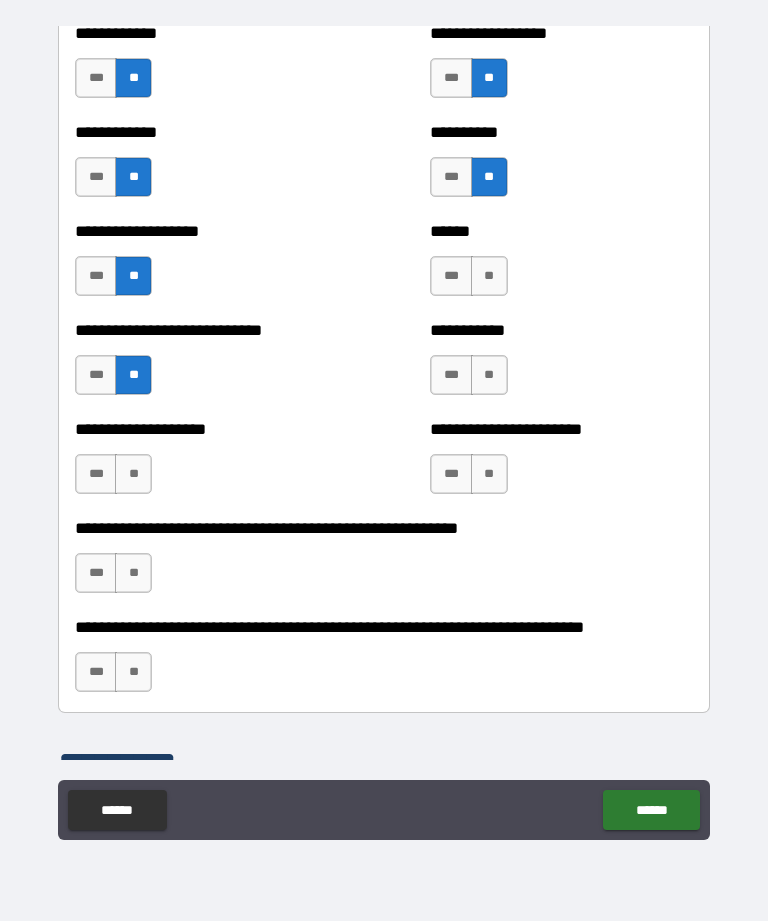click on "**" at bounding box center [133, 474] 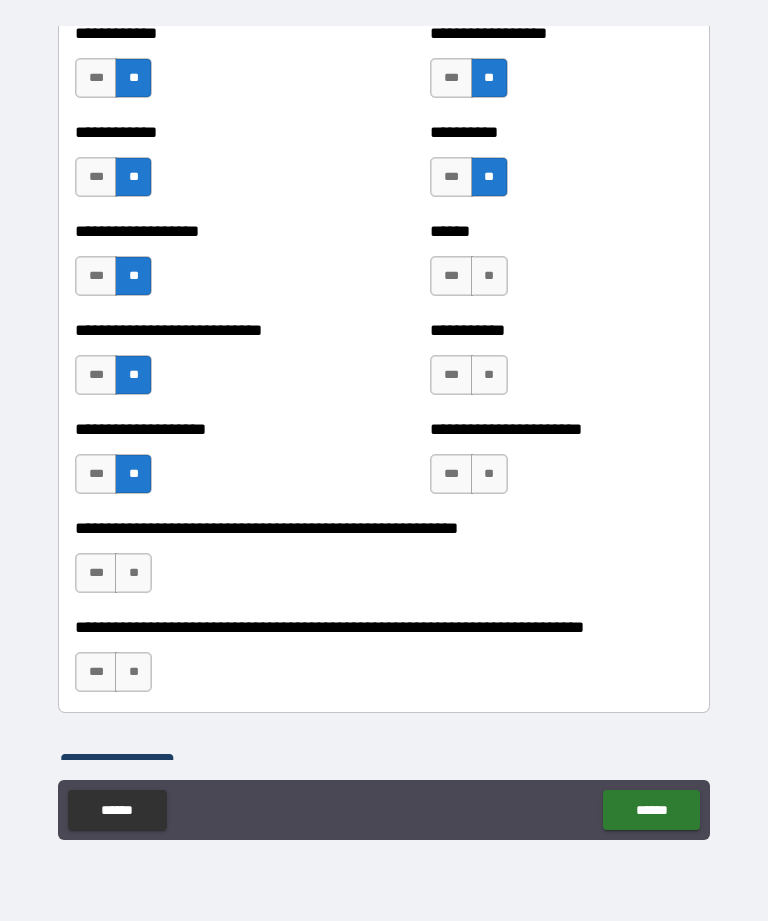 click on "**" at bounding box center (489, 474) 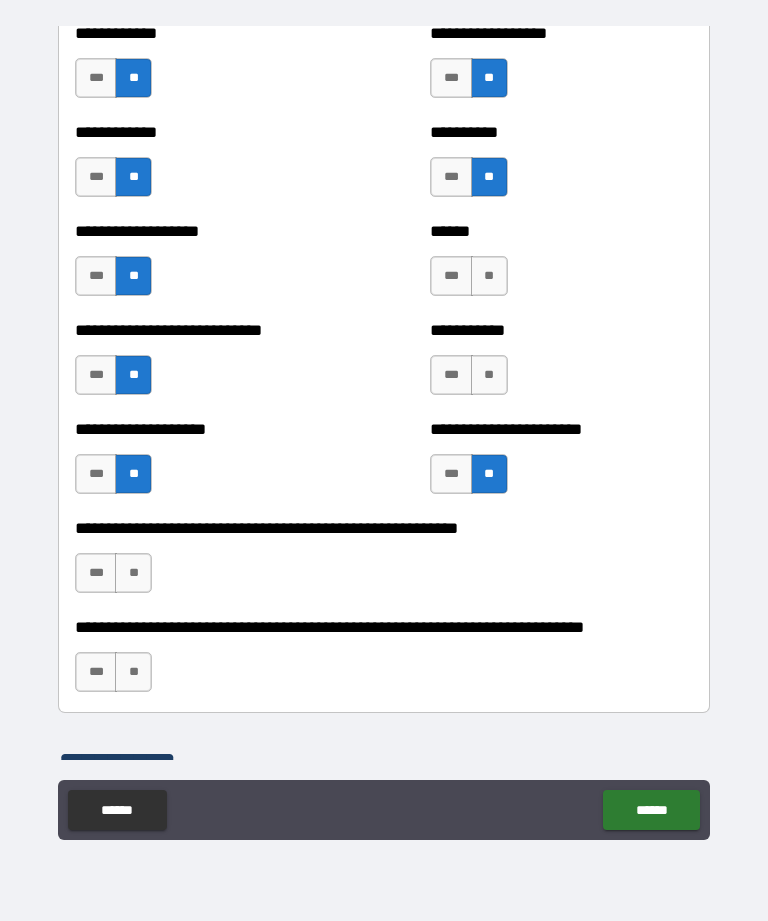 click on "**" at bounding box center [489, 375] 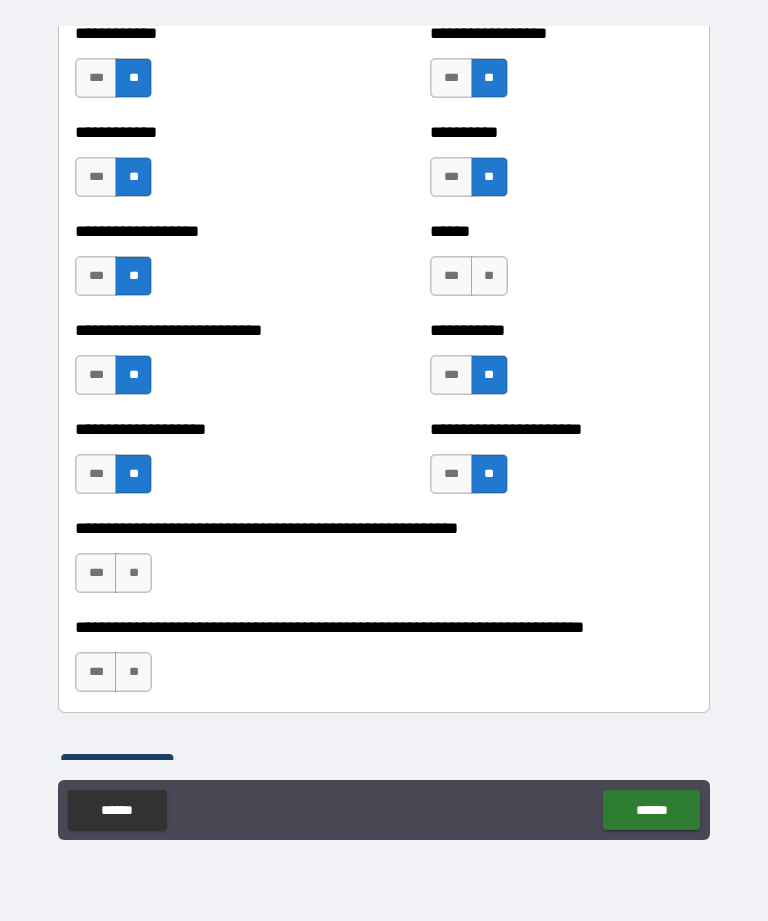click on "**" at bounding box center (489, 276) 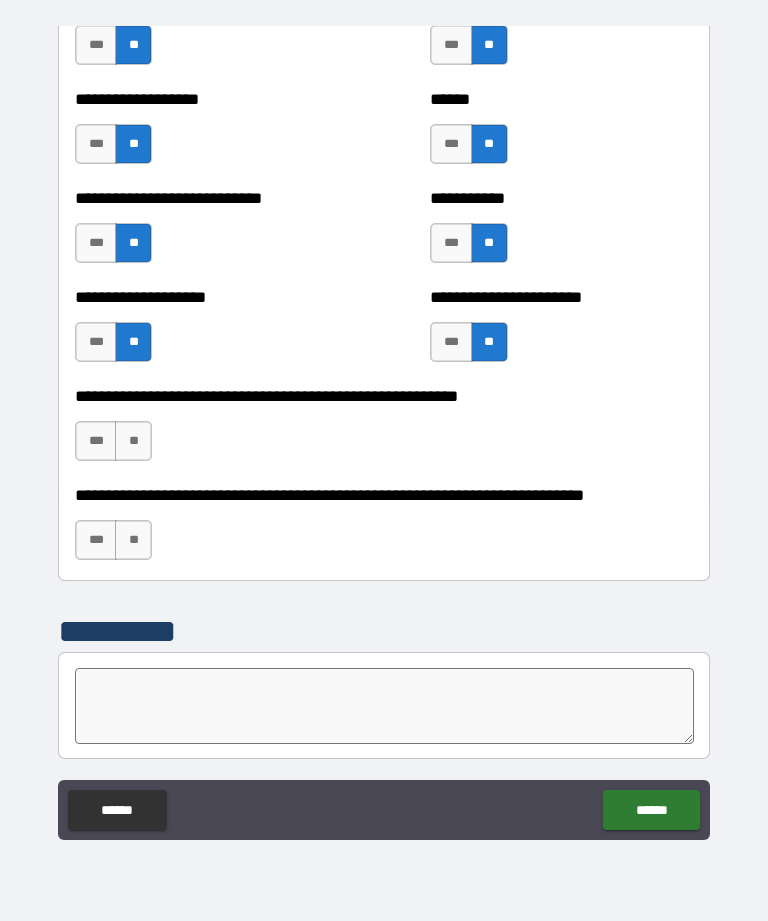 scroll, scrollTop: 5642, scrollLeft: 0, axis: vertical 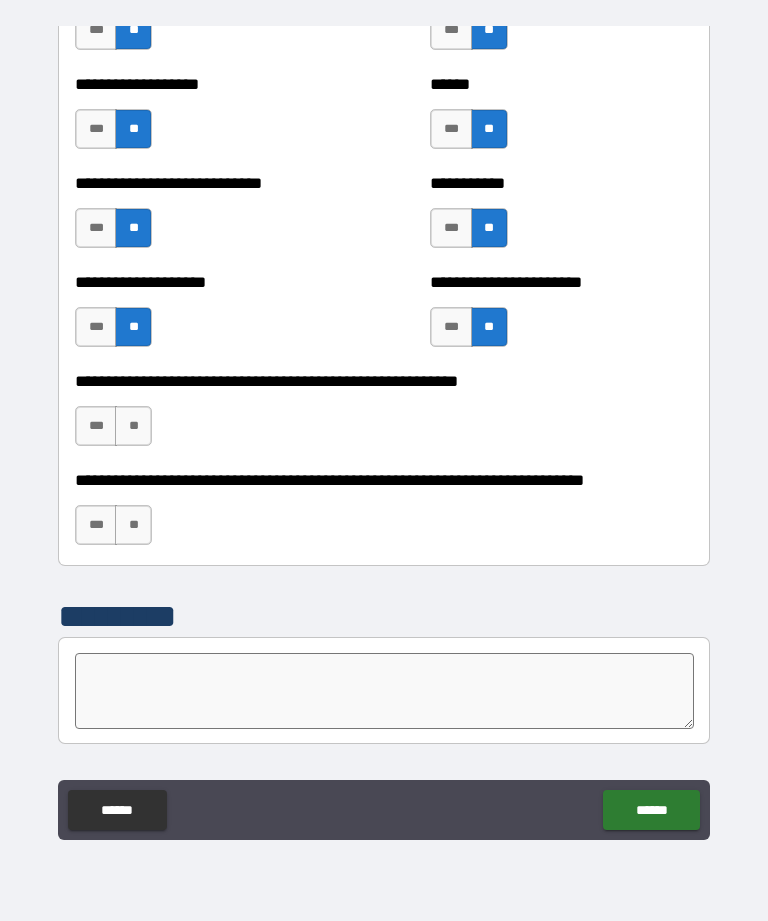 click on "**" at bounding box center (133, 426) 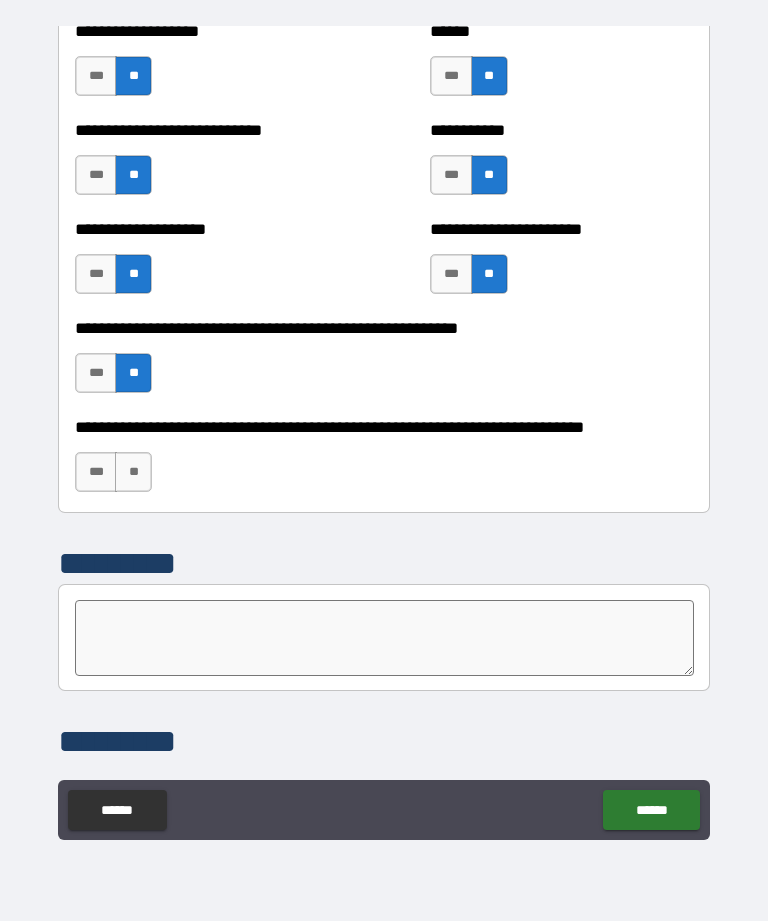 scroll, scrollTop: 5710, scrollLeft: 0, axis: vertical 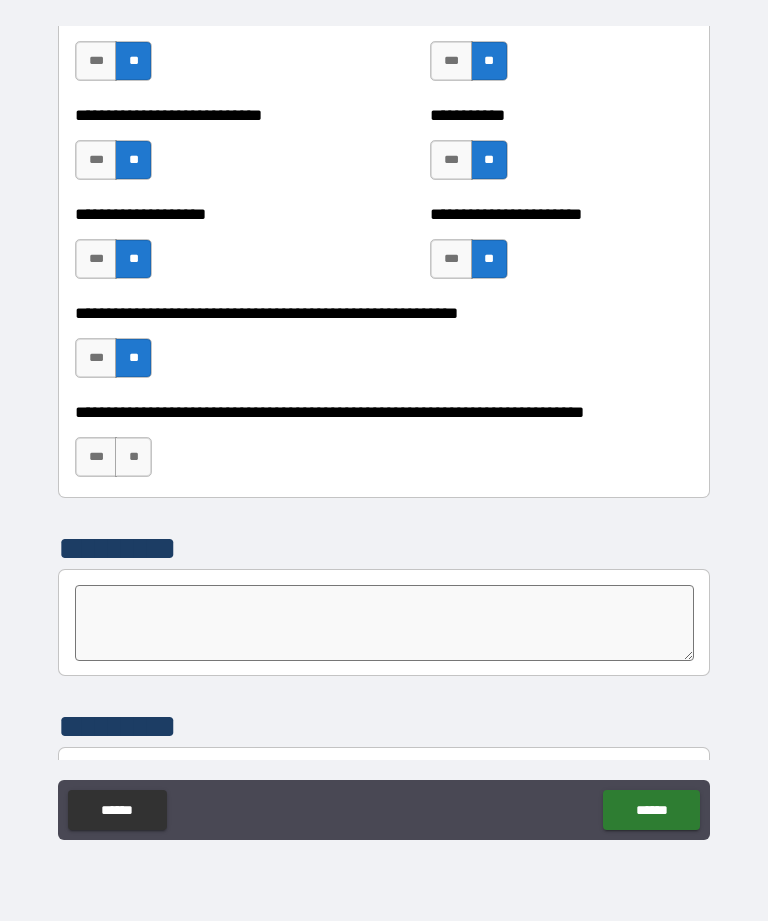 click on "**" at bounding box center (133, 457) 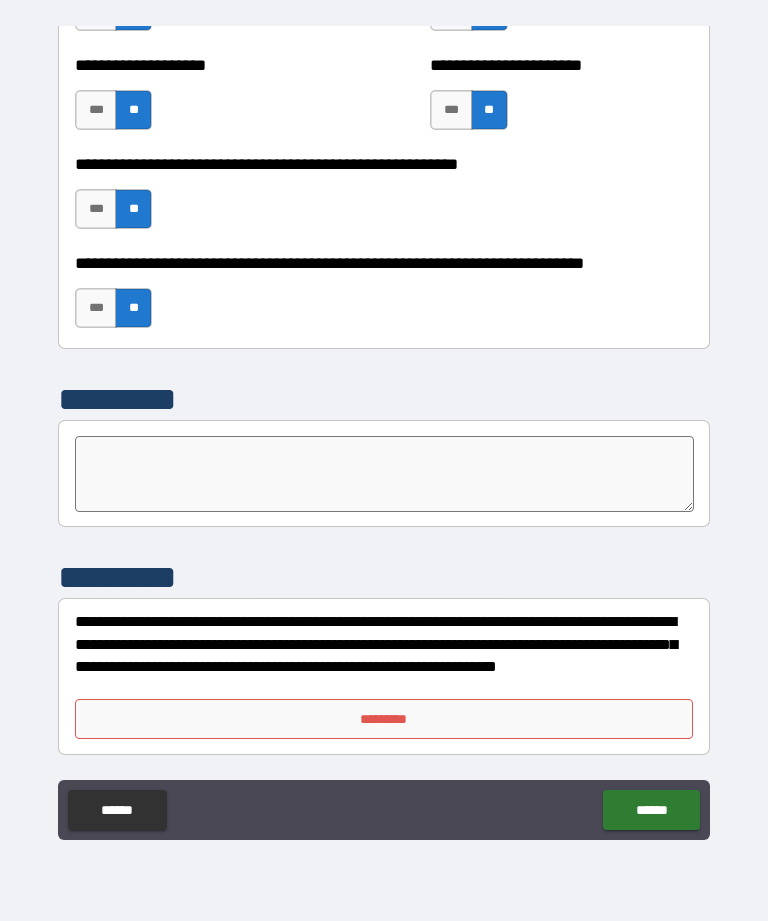 scroll, scrollTop: 5859, scrollLeft: 0, axis: vertical 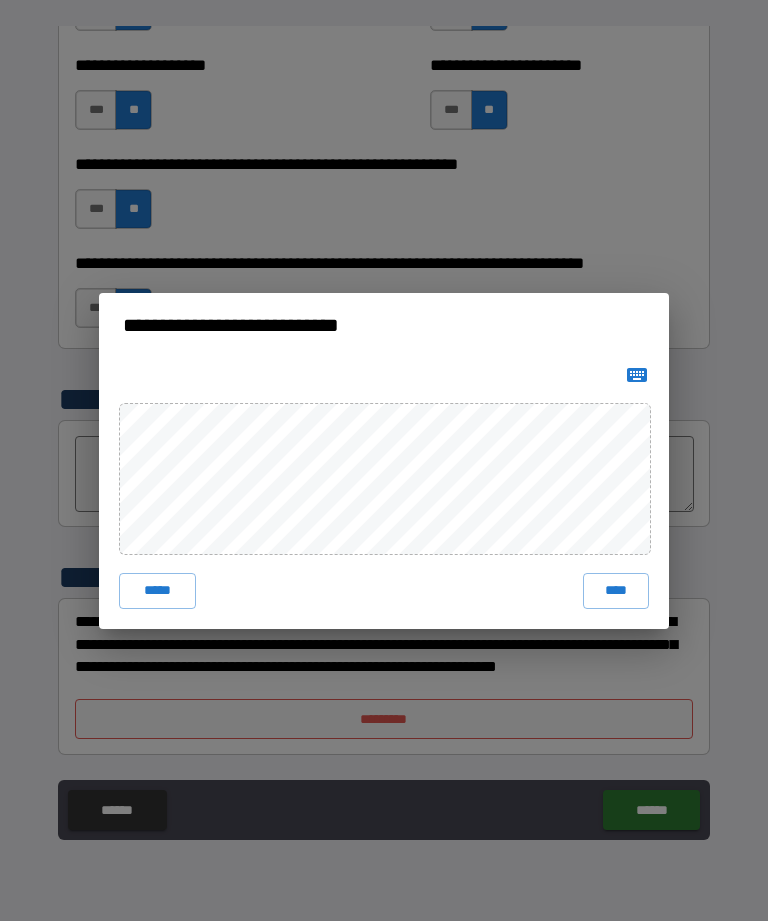 click on "****" at bounding box center [616, 591] 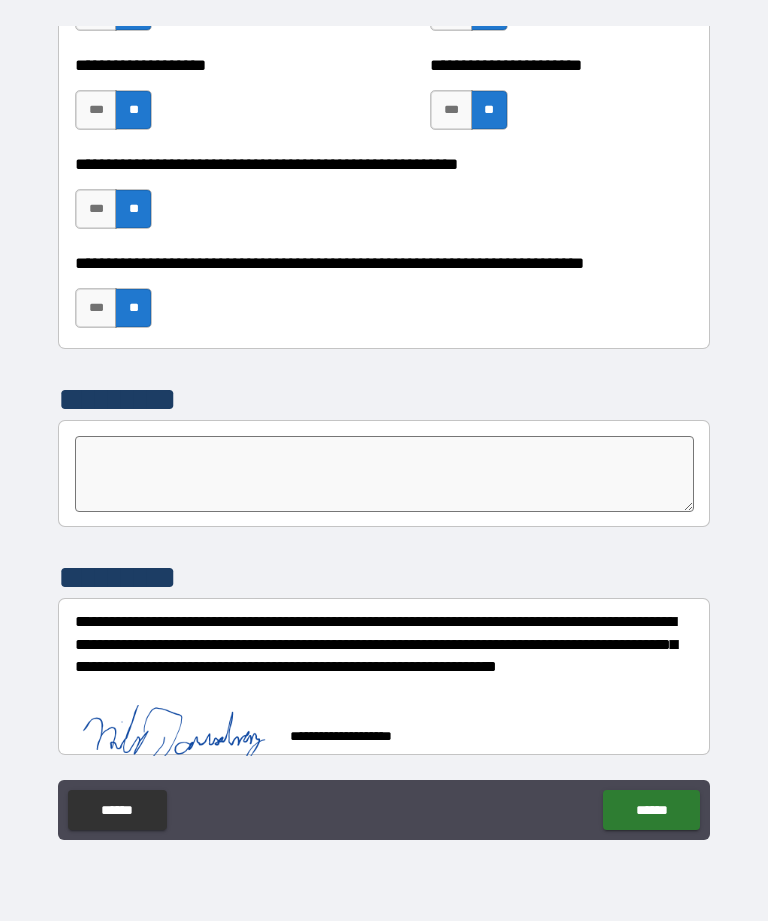 scroll, scrollTop: 5849, scrollLeft: 0, axis: vertical 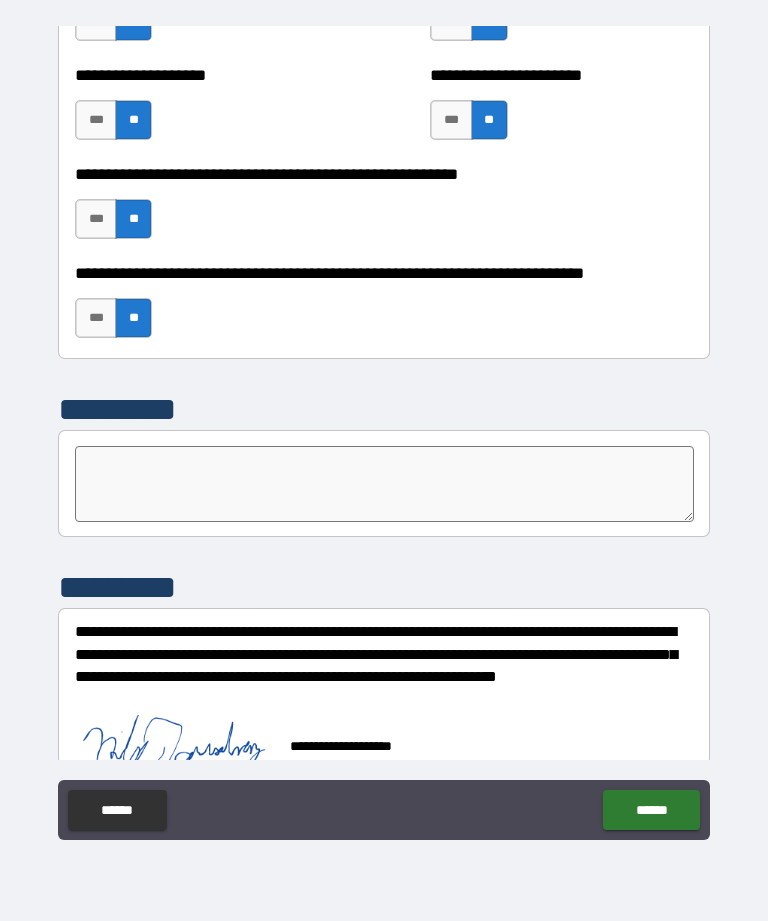 type on "*" 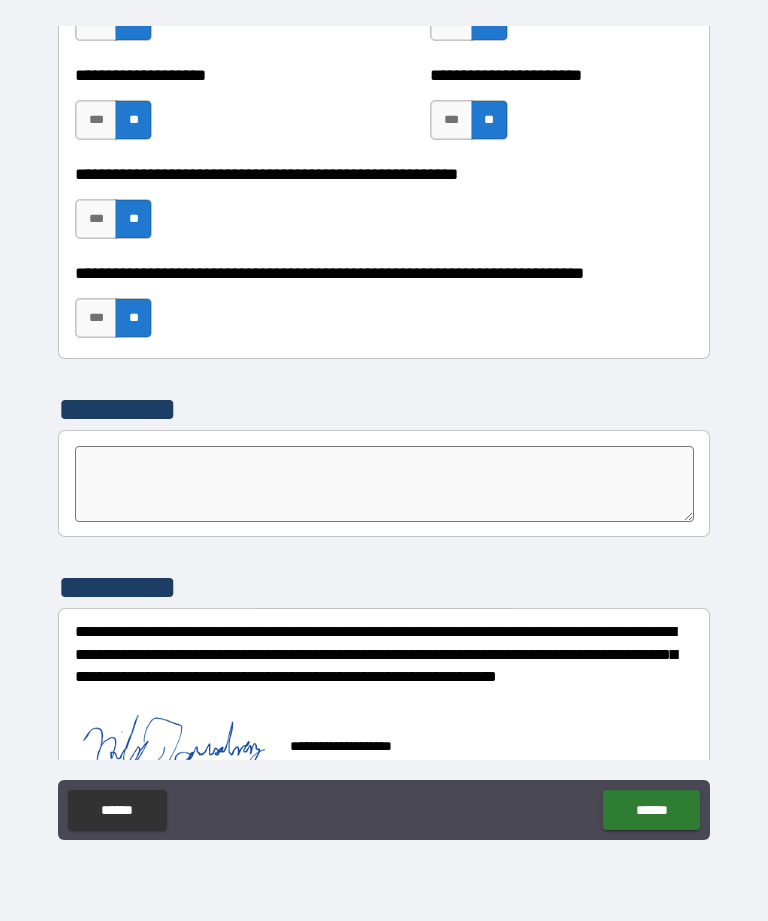 click on "******" at bounding box center [651, 810] 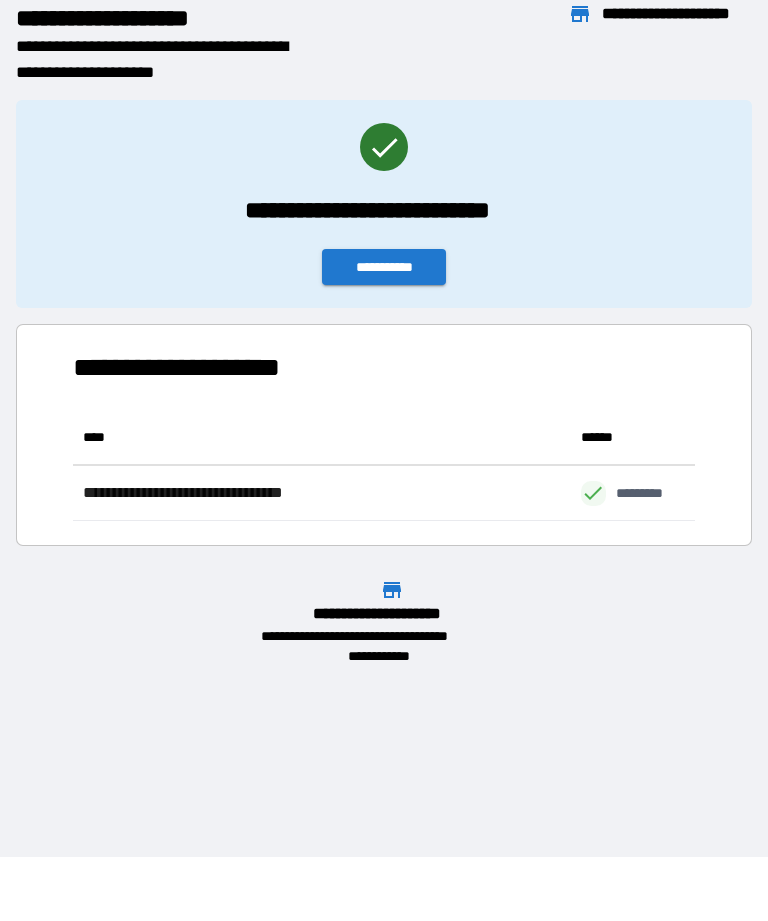 scroll, scrollTop: 111, scrollLeft: 622, axis: both 